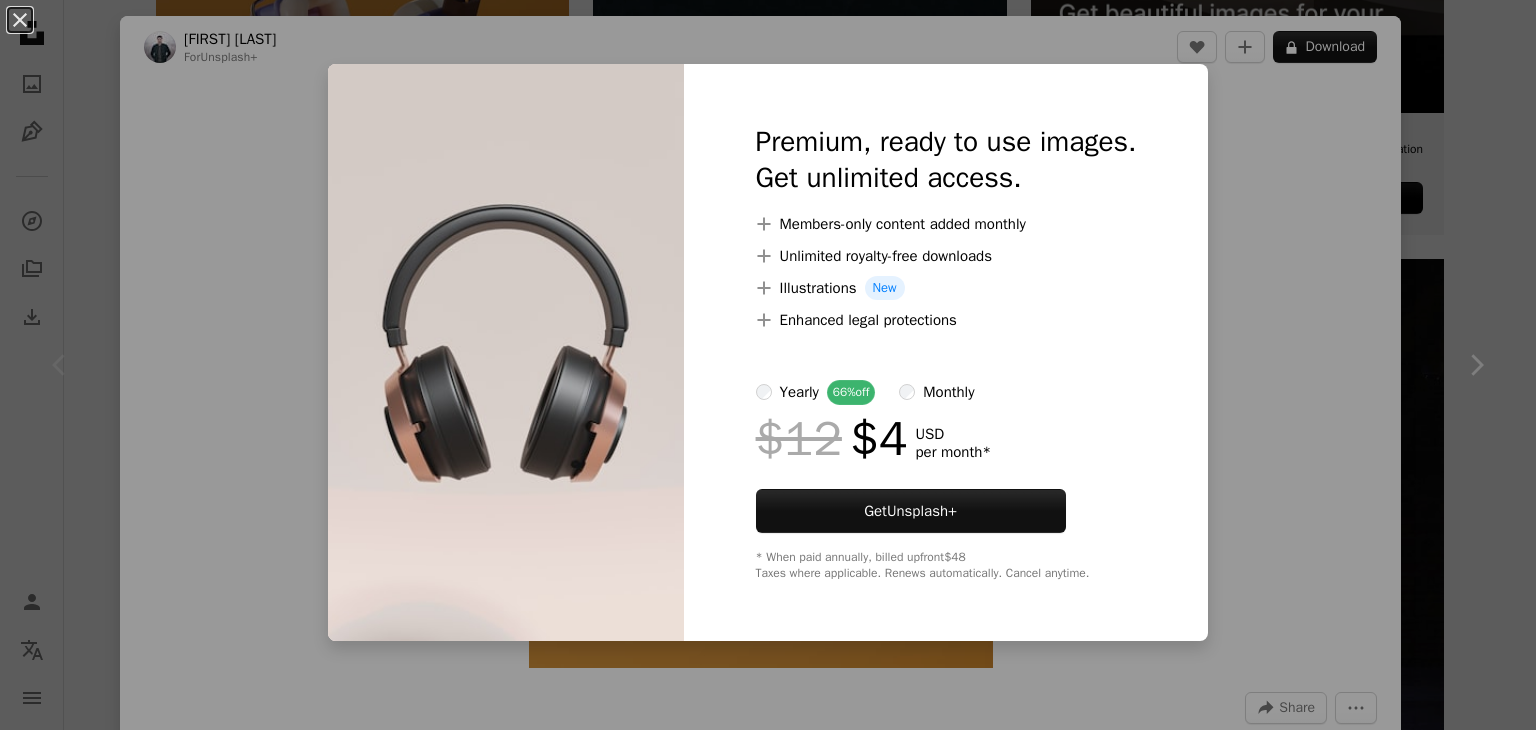 scroll, scrollTop: 800, scrollLeft: 0, axis: vertical 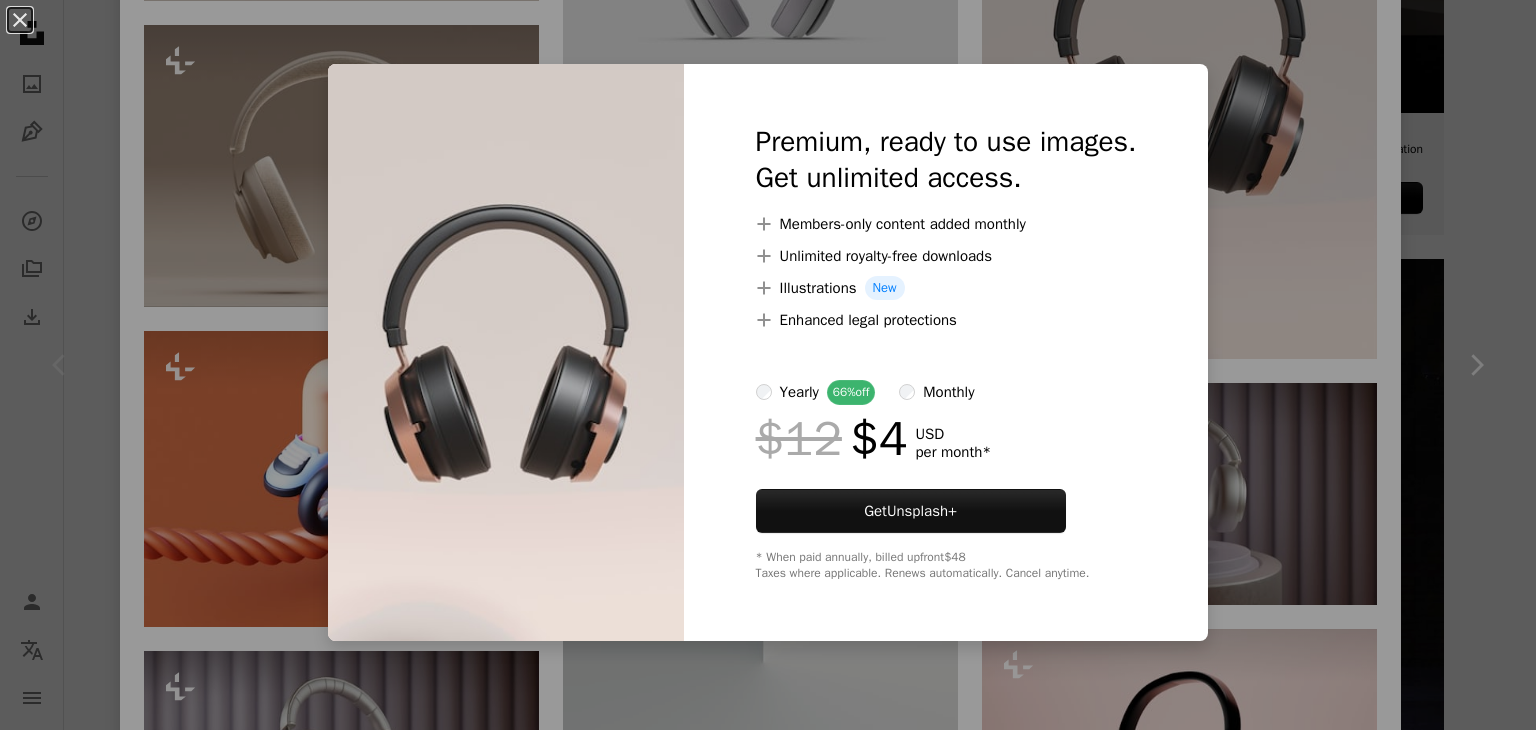 click on "Premium, ready to use images. Get unlimited access. A plus sign Members-only content added monthly A plus sign Unlimited royalty-free downloads A plus sign Illustrations  New A plus sign Enhanced legal protections yearly 66%  off monthly $12   $4 USD per month * Get  Unsplash+ * When paid annually, billed upfront  $48 Taxes where applicable. Renews automatically. Cancel anytime." at bounding box center [946, 352] 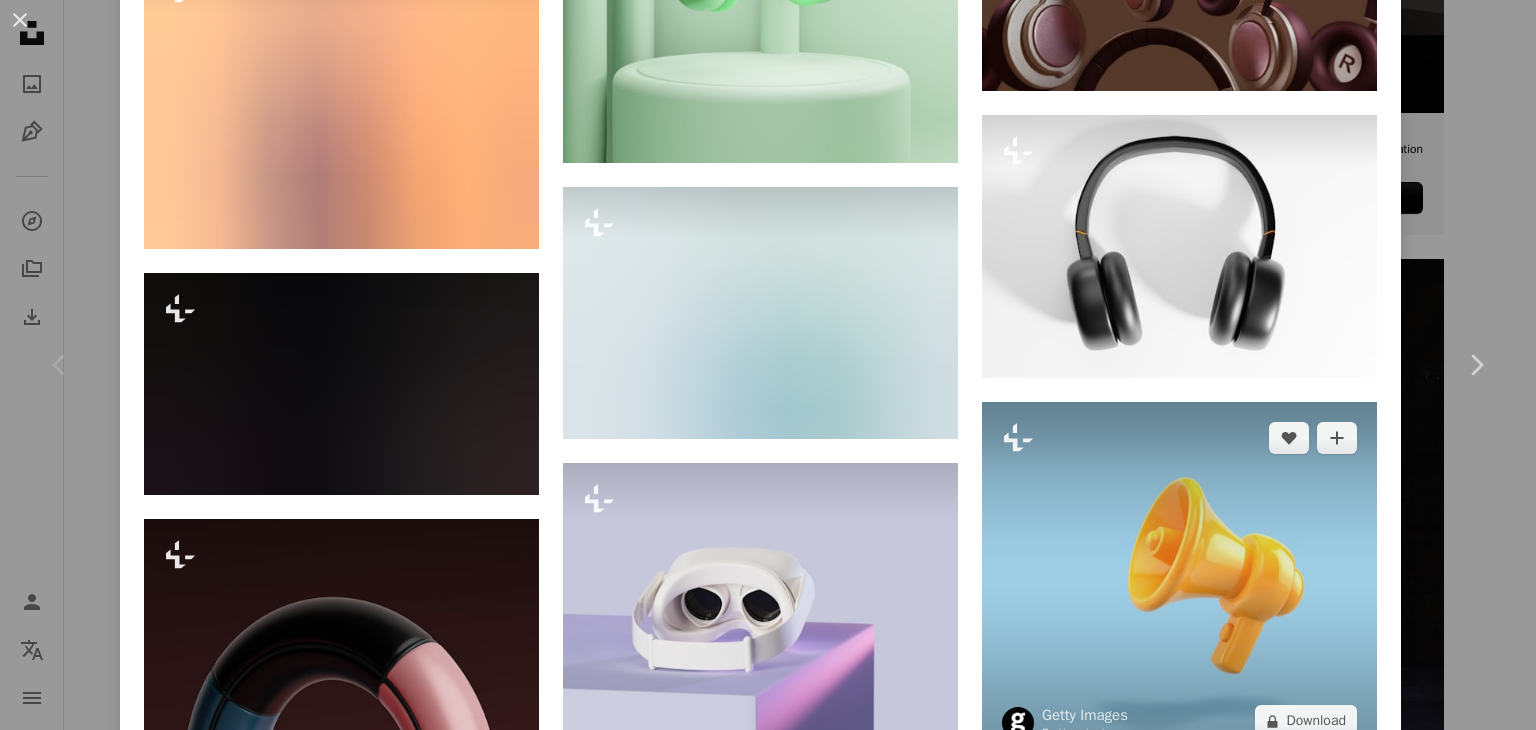 scroll, scrollTop: 4661, scrollLeft: 0, axis: vertical 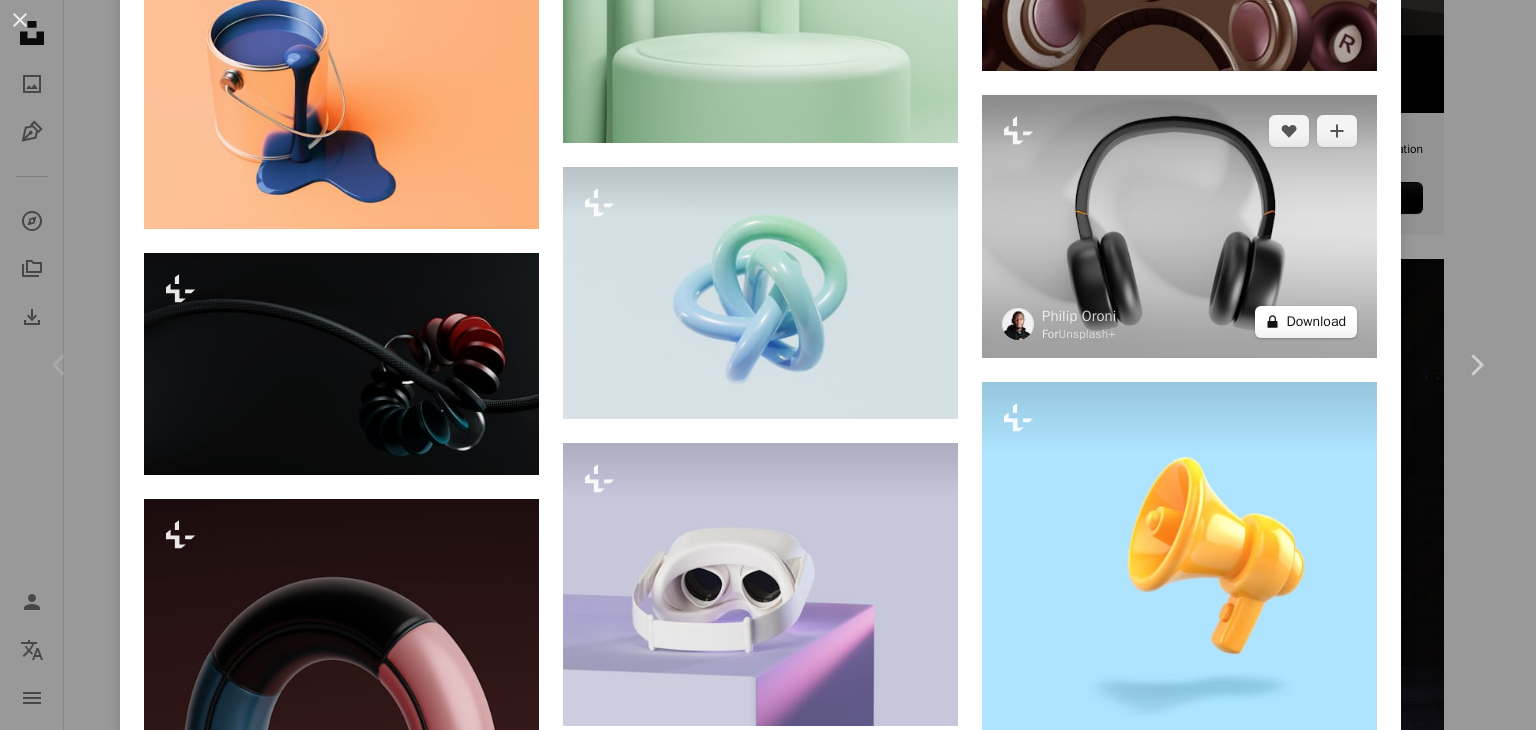 click on "A lock Download" at bounding box center (1306, 322) 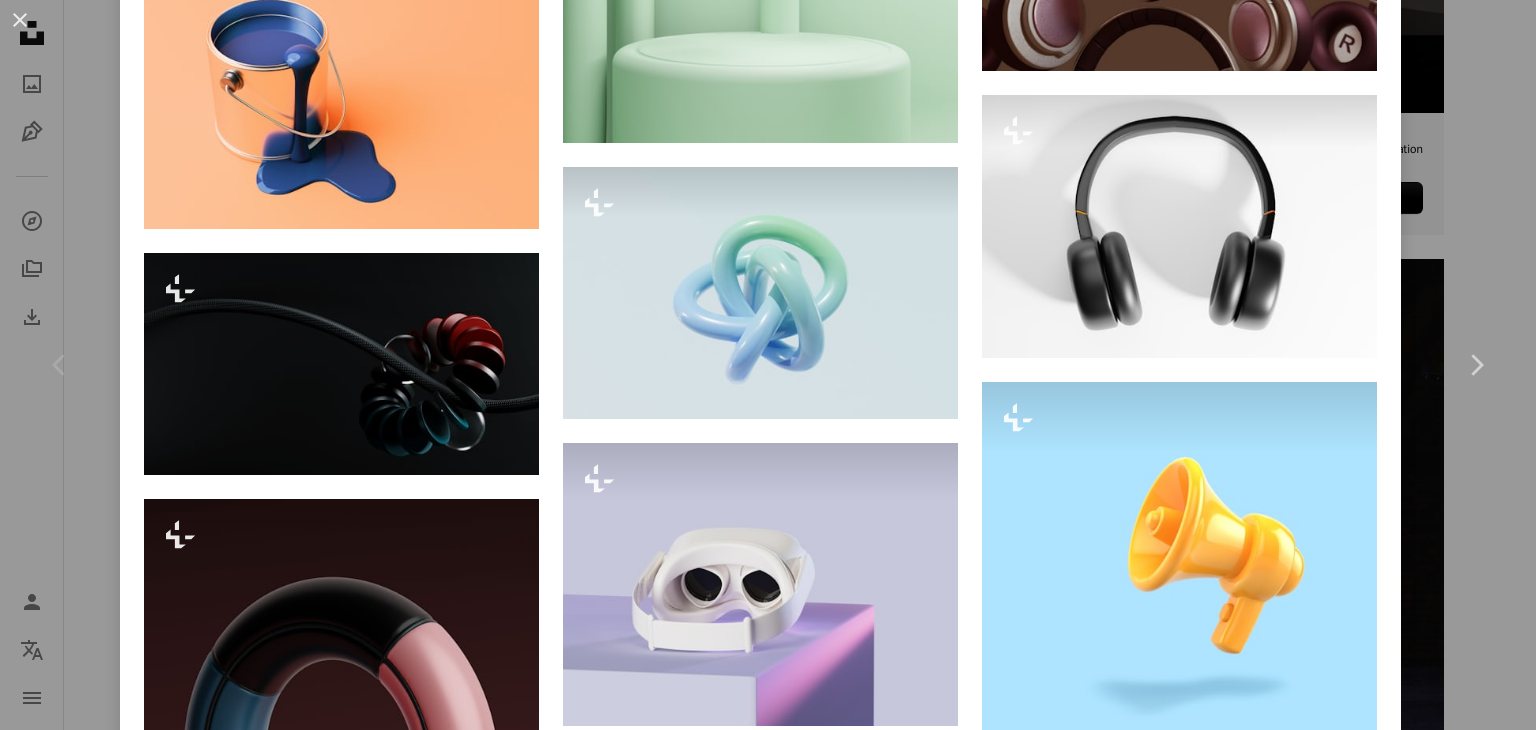 click on "Get  Unsplash+" at bounding box center (911, 5120) 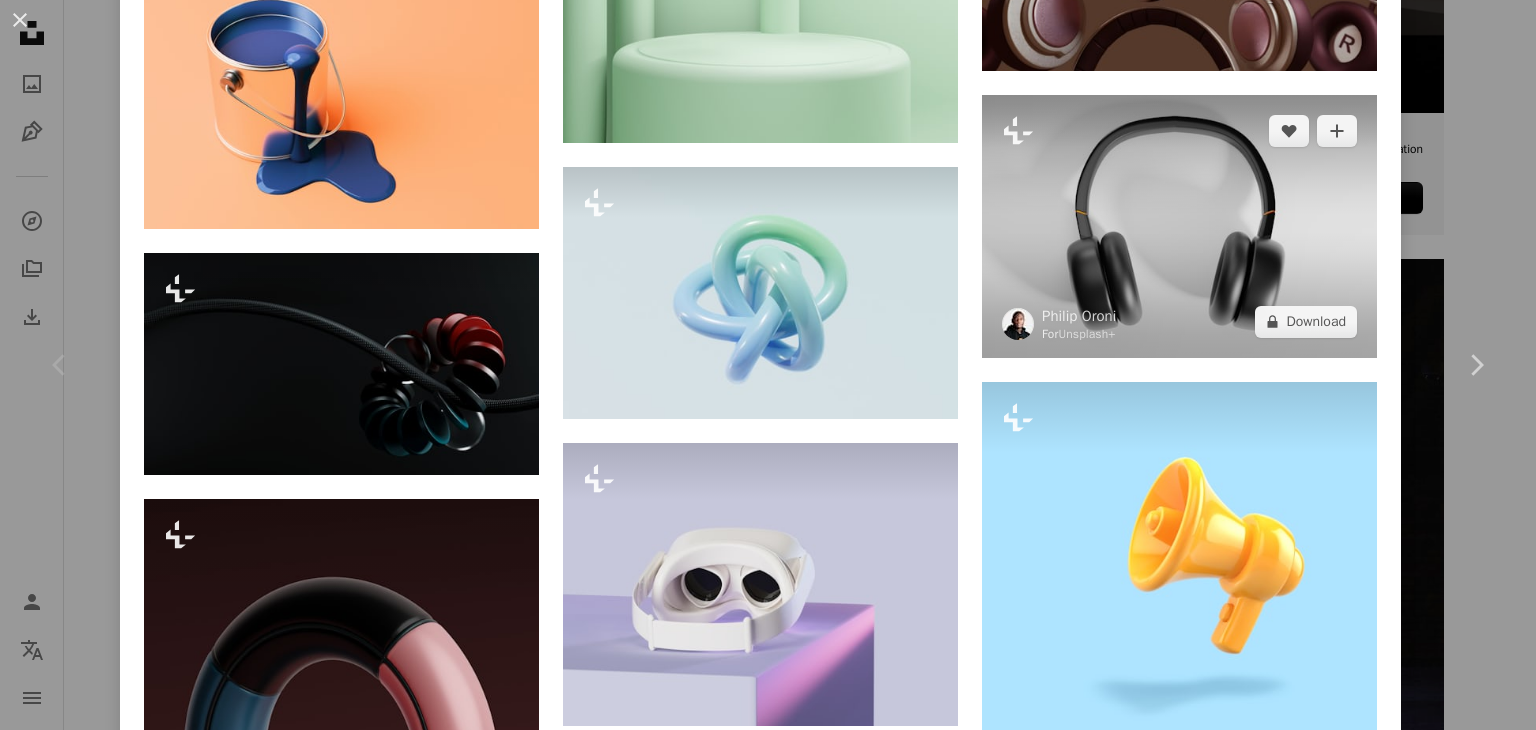 click on "An X shape Join Unsplash Already have an account?  Login First name Last name Email Username  (only letters, numbers and underscores) Password  (min. 8 char) Join By joining, you agree to the  Terms  and  Privacy Policy ." at bounding box center (768, 4974) 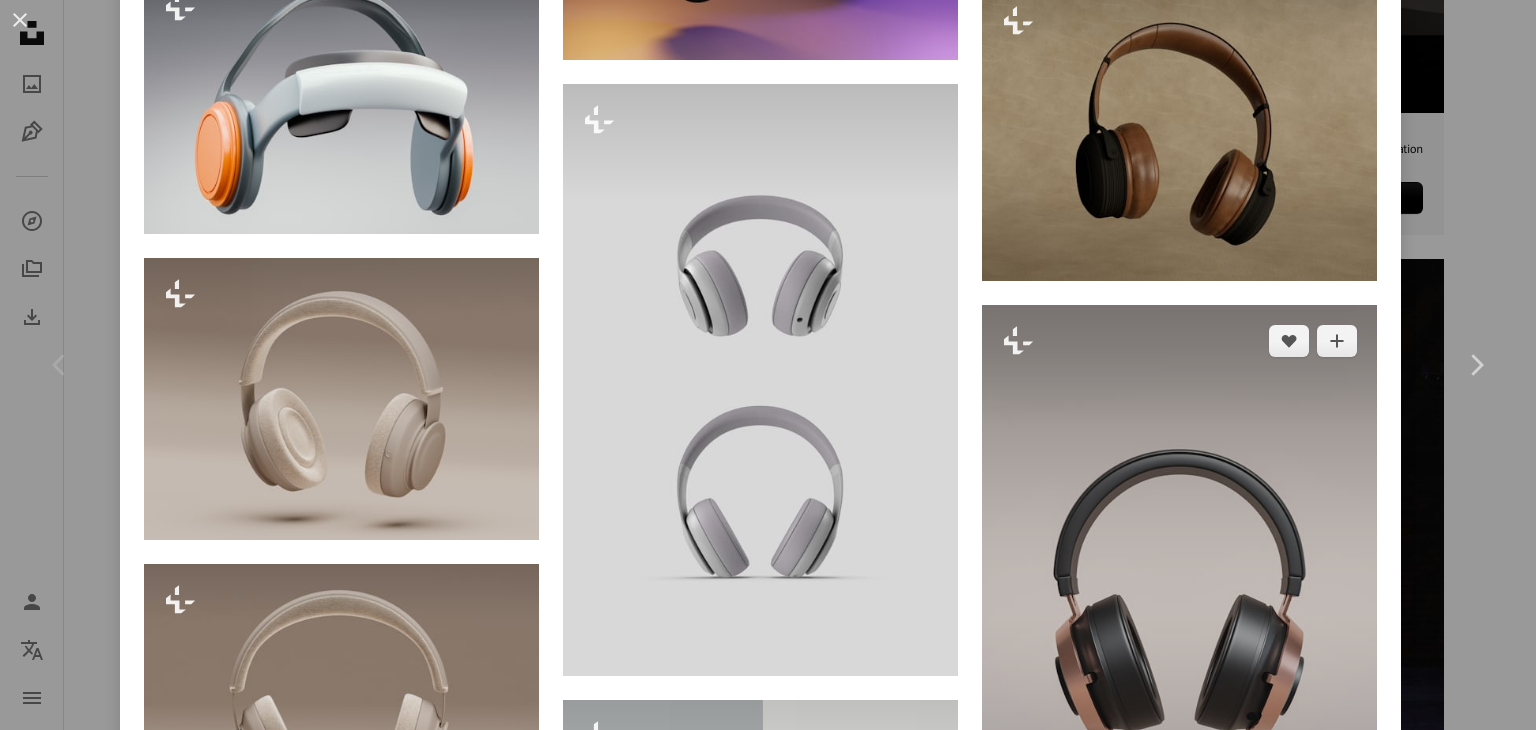 scroll, scrollTop: 1861, scrollLeft: 0, axis: vertical 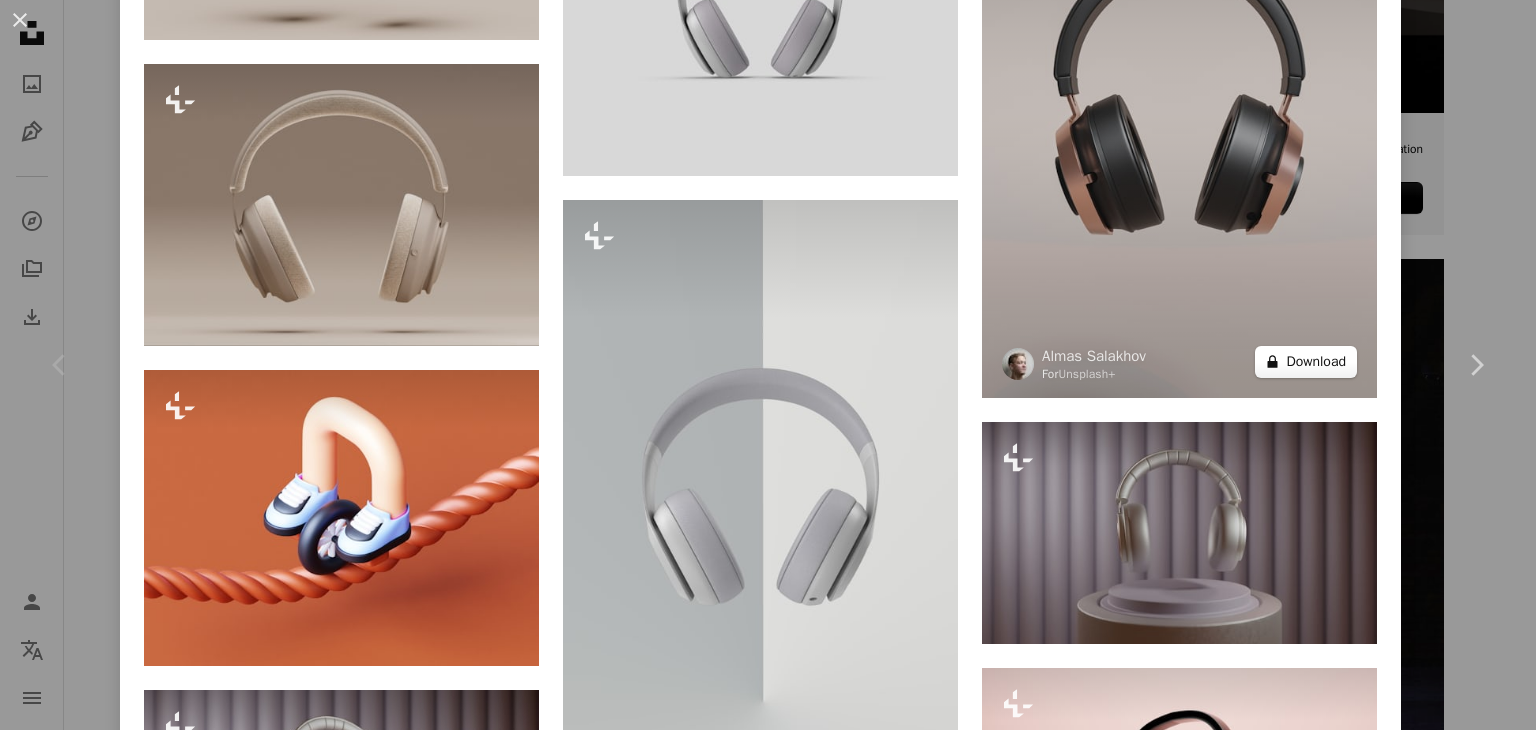 click on "Plus sign for Unsplash+ A heart A plus sign [FIRST] [LAST] For Unsplash+ A lock Download" at bounding box center [1179, 101] 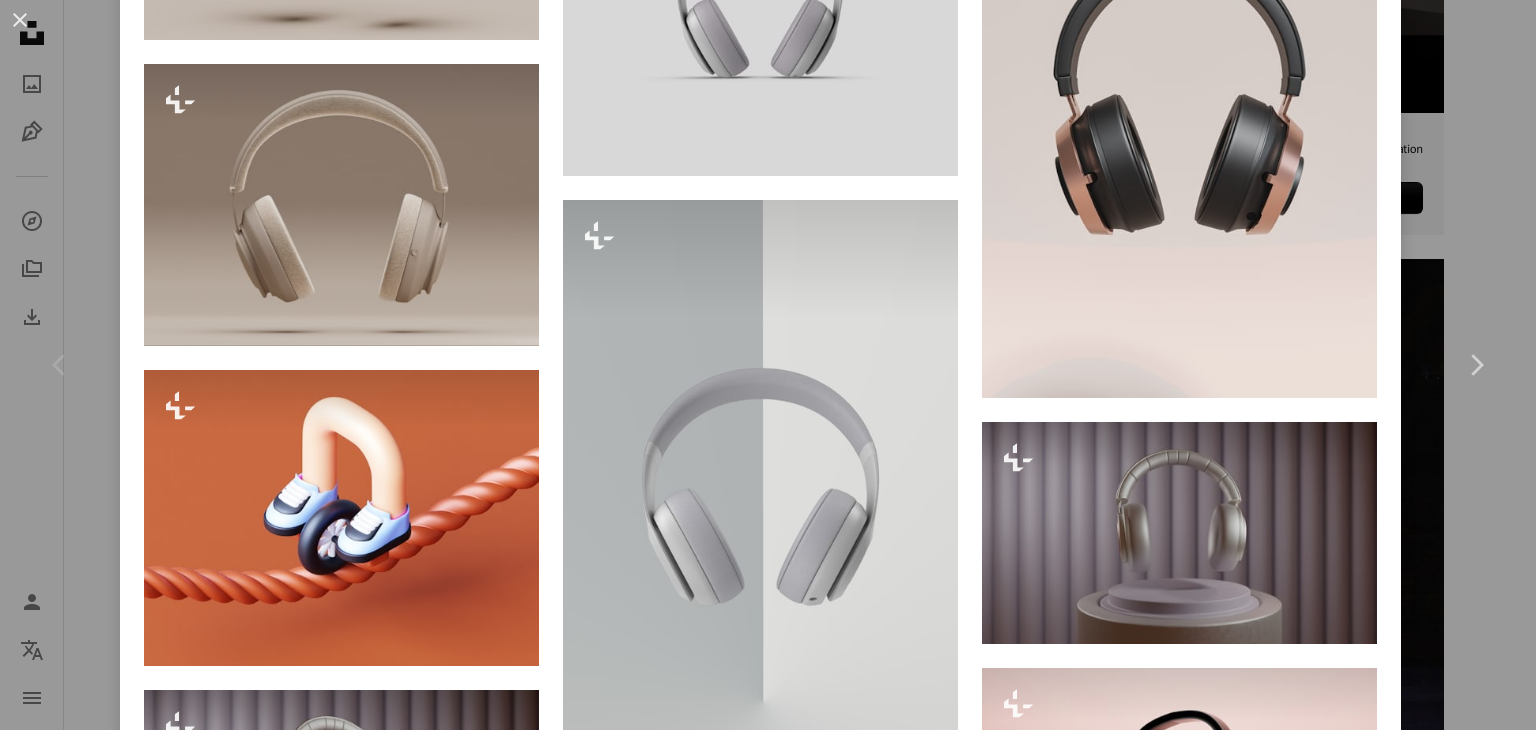 click on "An X shape Premium, ready to use images. Get unlimited access. A plus sign Members-only content added monthly A plus sign Unlimited royalty-free downloads A plus sign Illustrations  New A plus sign Enhanced legal protections yearly 66%  off monthly $12   $4 USD per month * Get  Unsplash+ * When paid annually, billed upfront  $48 Taxes where applicable. Renews automatically. Cancel anytime." at bounding box center (768, 4974) 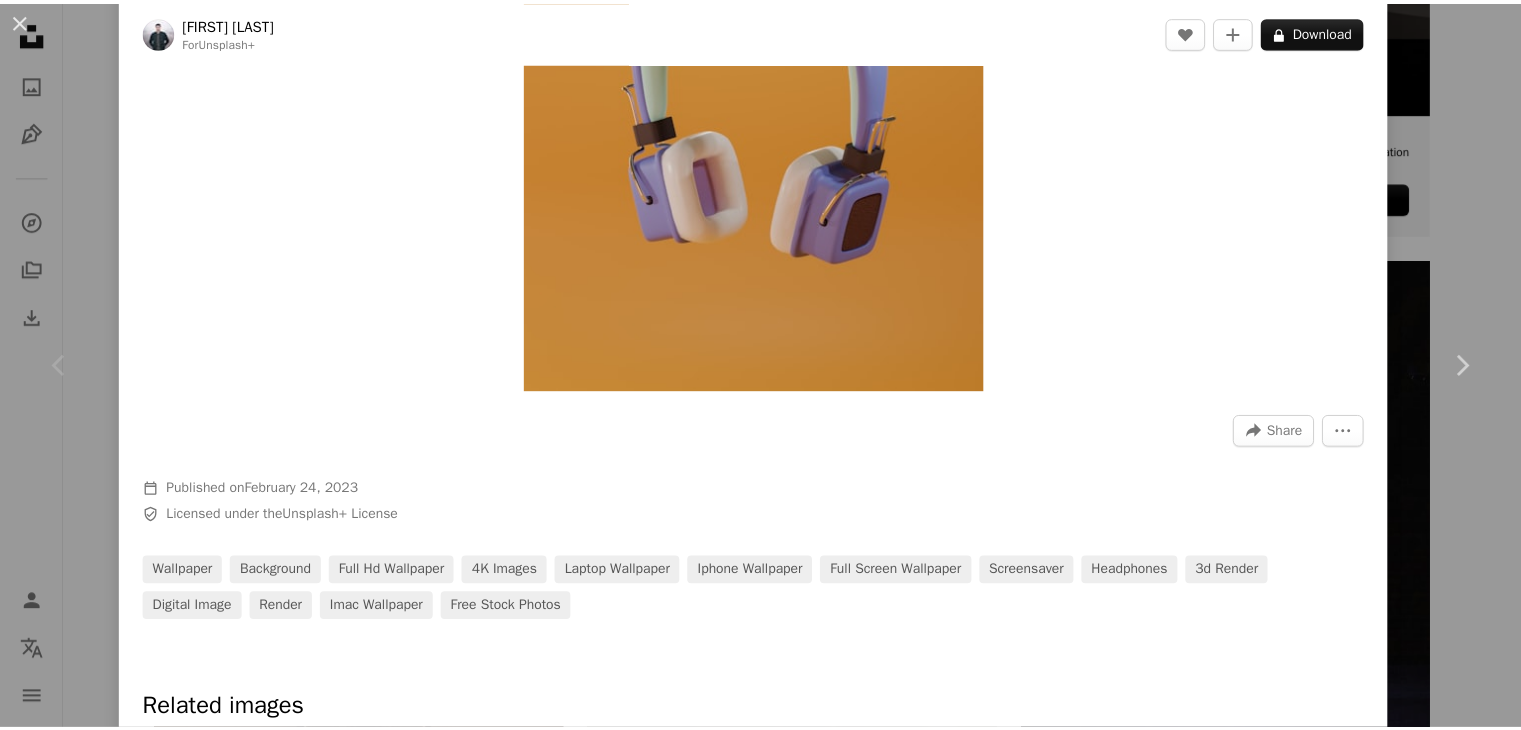 scroll, scrollTop: 0, scrollLeft: 0, axis: both 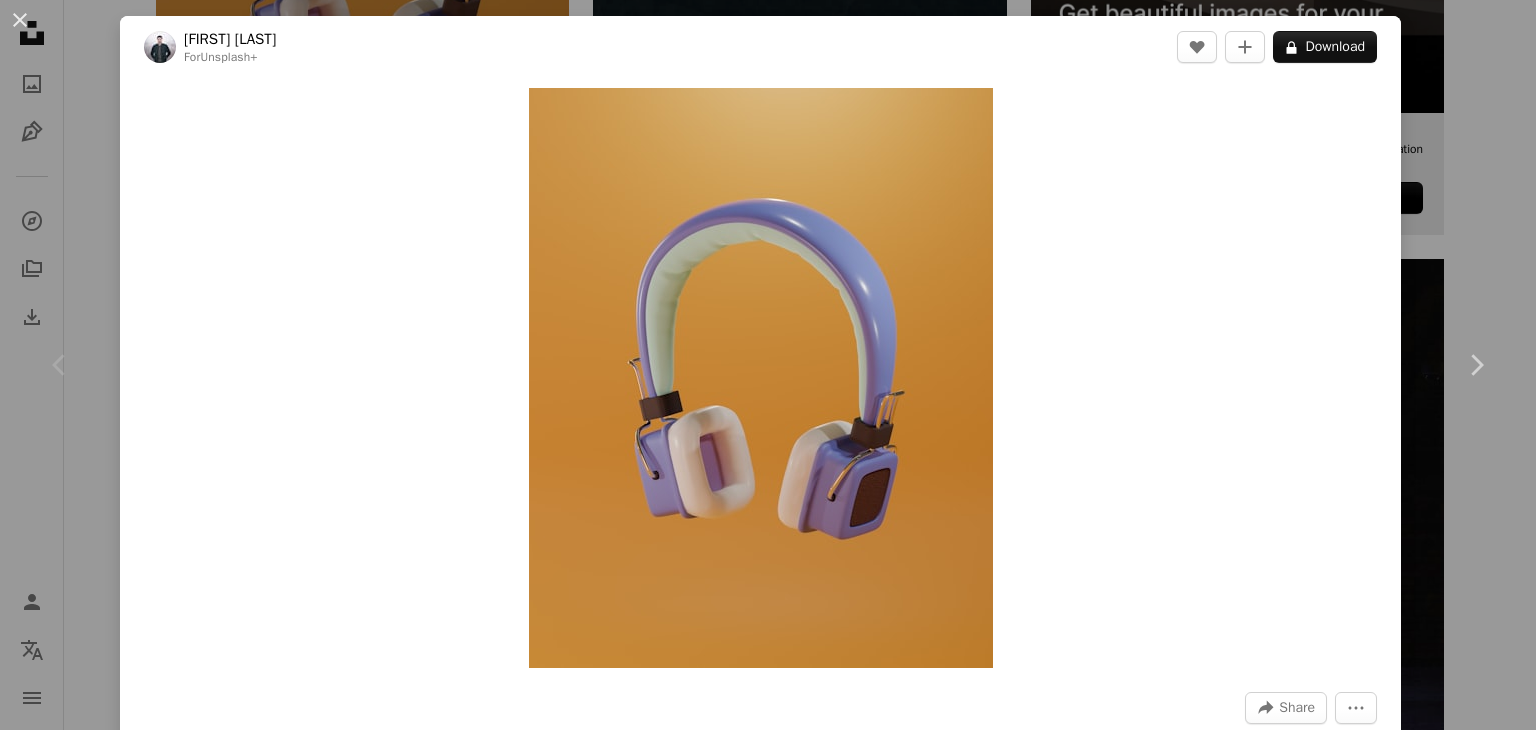 click on "[FIRST] [LAST] For Unsplash+ A heart A plus sign A lock Download Zoom in A forward-right arrow Share More Actions Calendar outlined Published on February 24, 2023 Safety Licensed under the Unsplash+ License wallpaper background full hd wallpaper 4K Images laptop wallpaper iphone wallpaper full screen wallpaper screensaver headphones 3d render digital image render imac wallpaper Free stock photos Related images Plus sign for Unsplash+ A heart A plus sign Elshan Neymatov For Unsplash+ A lock Download Plus sign for Unsplash+ A heart A plus sign Alex Shuper For Unsplash+ A lock Download Plus sign for Unsplash+ A heart A plus sign Elshan Neymatov For Unsplash+ A lock Download Plus sign for Unsplash+ A heart A plus sign Elshan Neymatov For Unsplash+ A lock Download Plus sign for Unsplash+ A heart A plus sign Ubaid E. Alyafizi For Unsplash+ A lock Download Plus sign for Unsplash+ A heart A plus sign Osarugue Igbinoba For Unsplash+ A lock Download Plus sign for Unsplash+ A heart A plus sign" at bounding box center [768, 365] 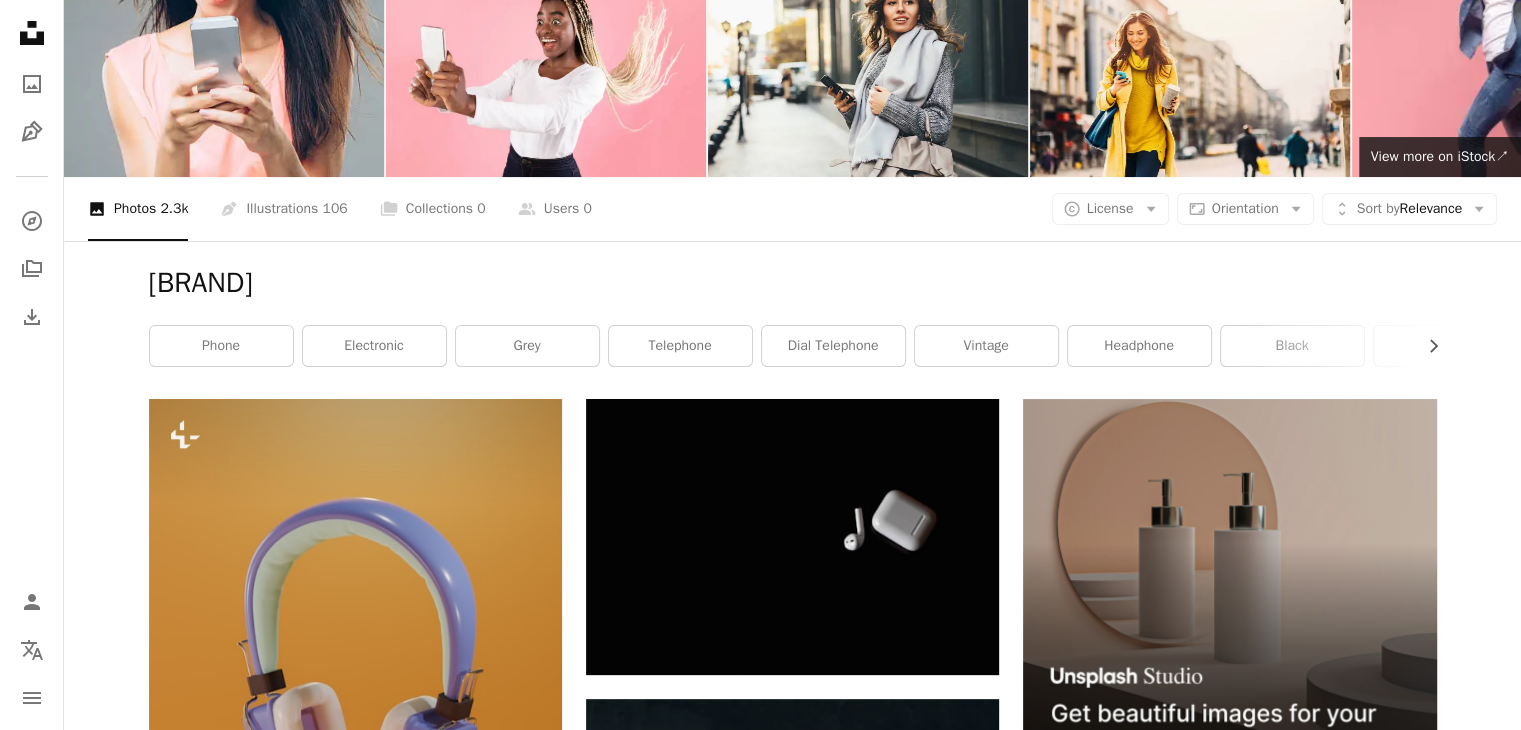 scroll, scrollTop: 0, scrollLeft: 0, axis: both 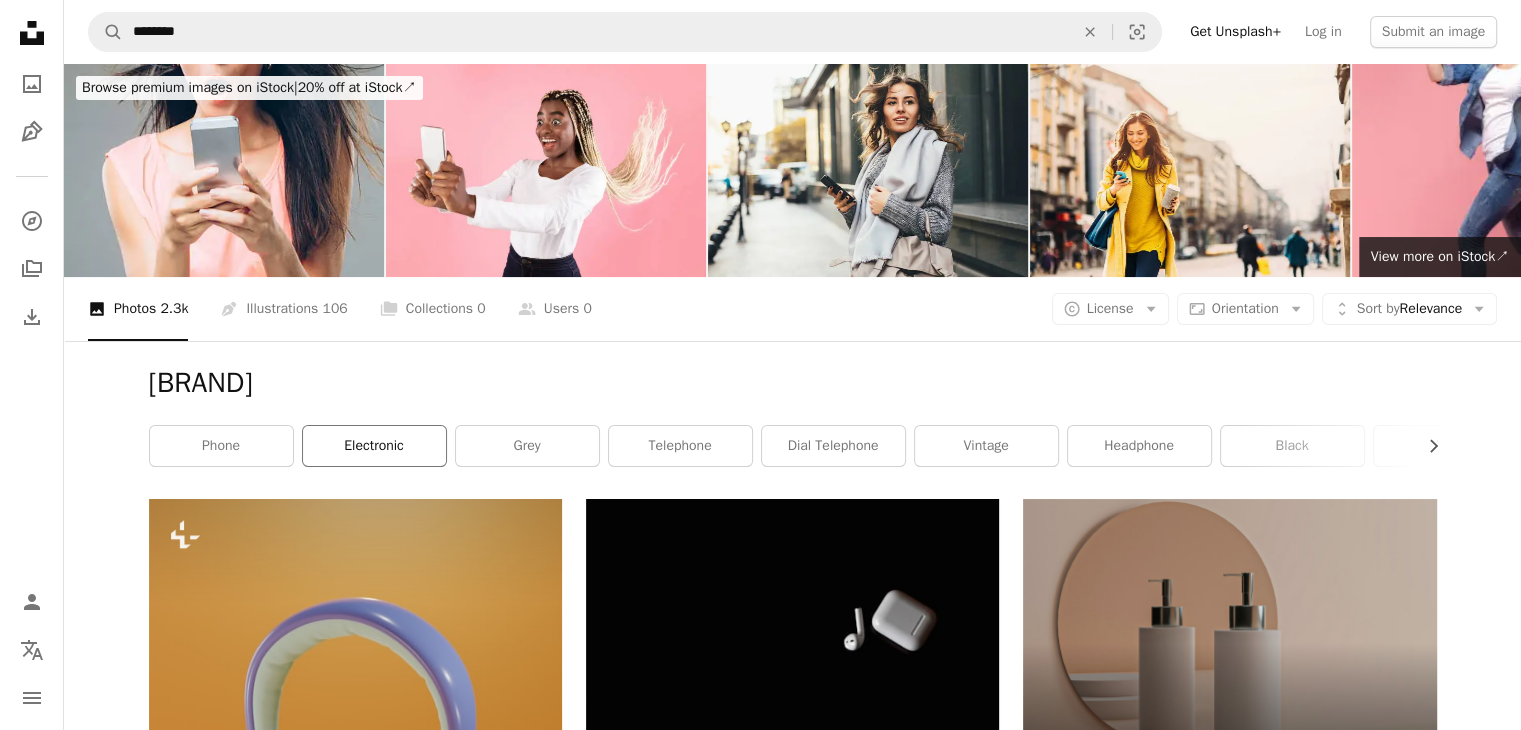 click on "electronic" at bounding box center [374, 446] 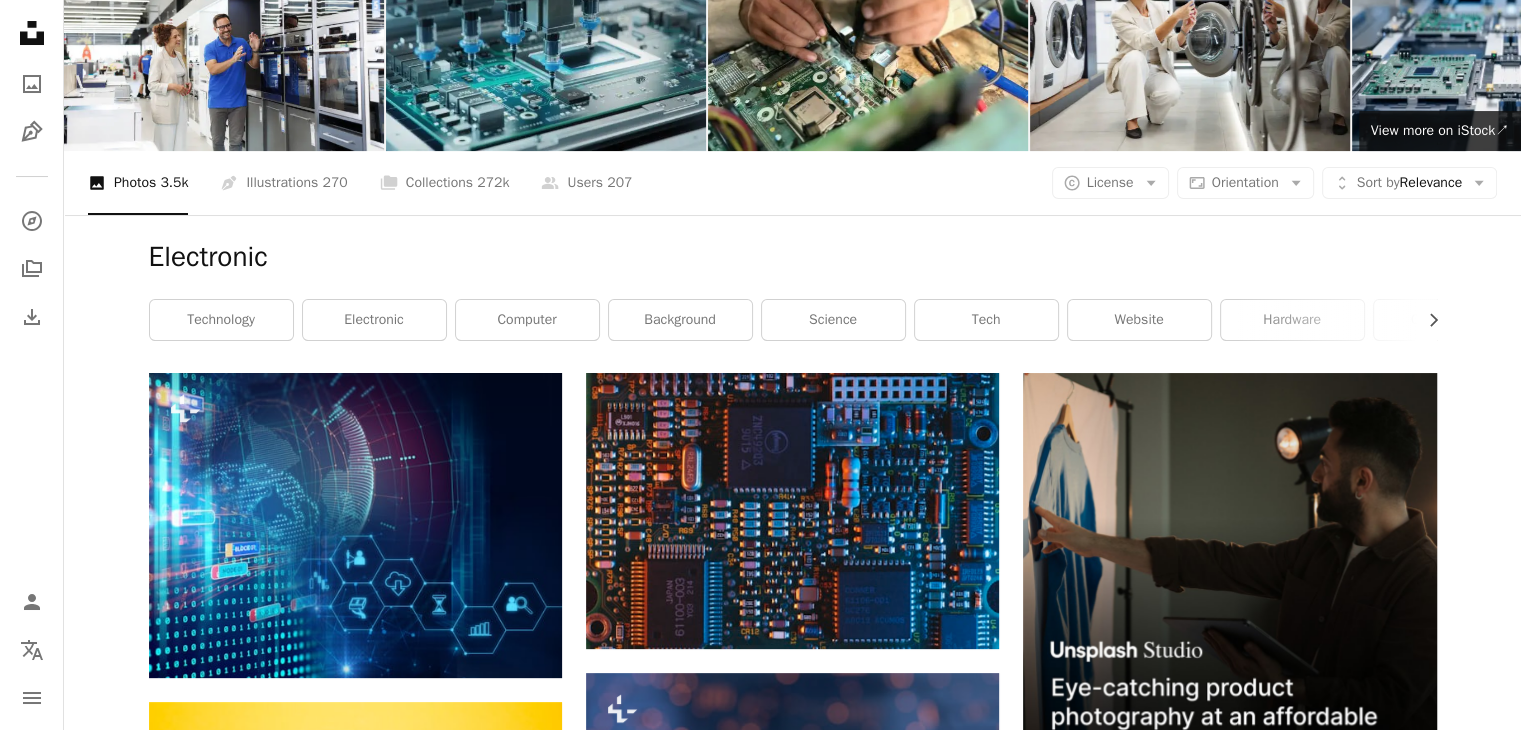 scroll, scrollTop: 0, scrollLeft: 0, axis: both 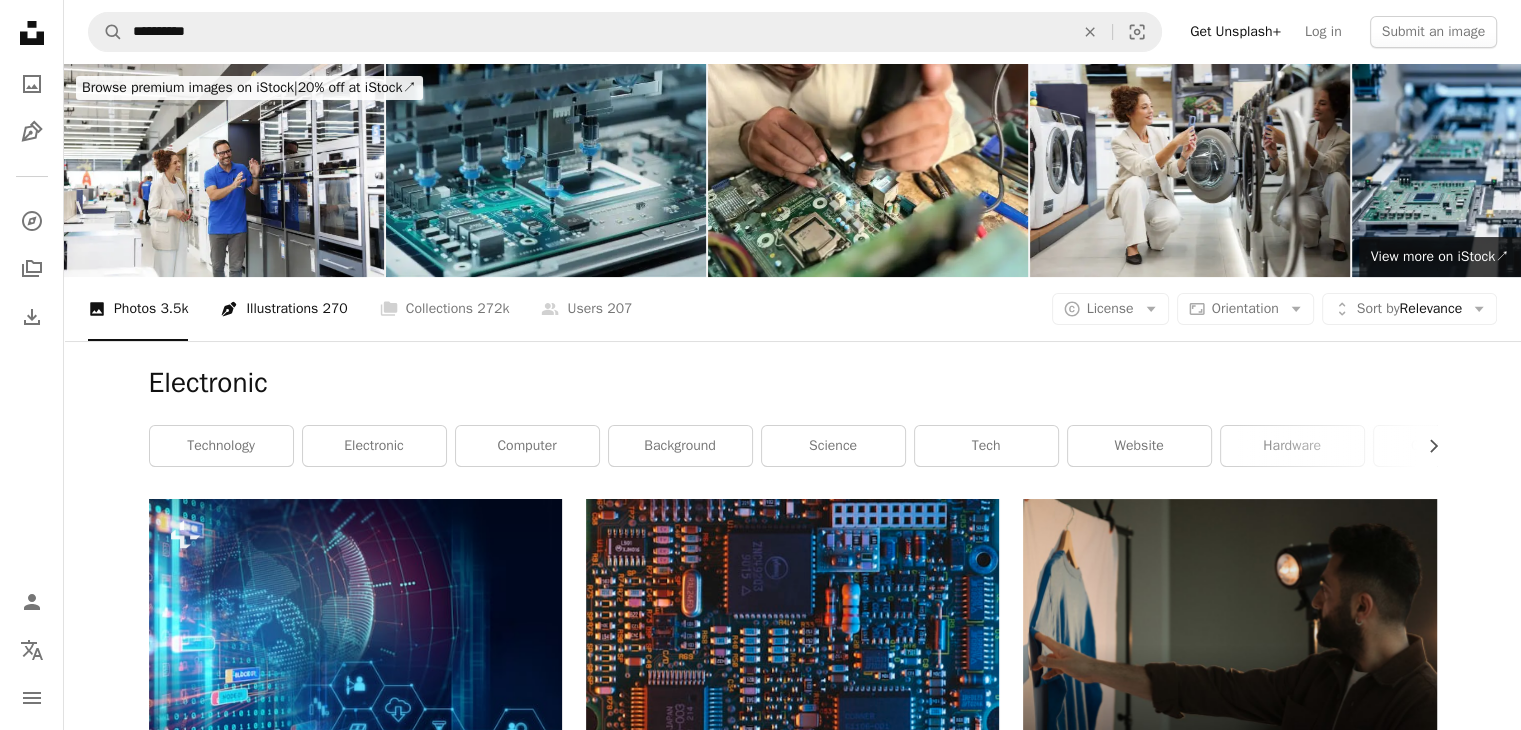 click on "Pen Tool Illustrations   270" at bounding box center (283, 309) 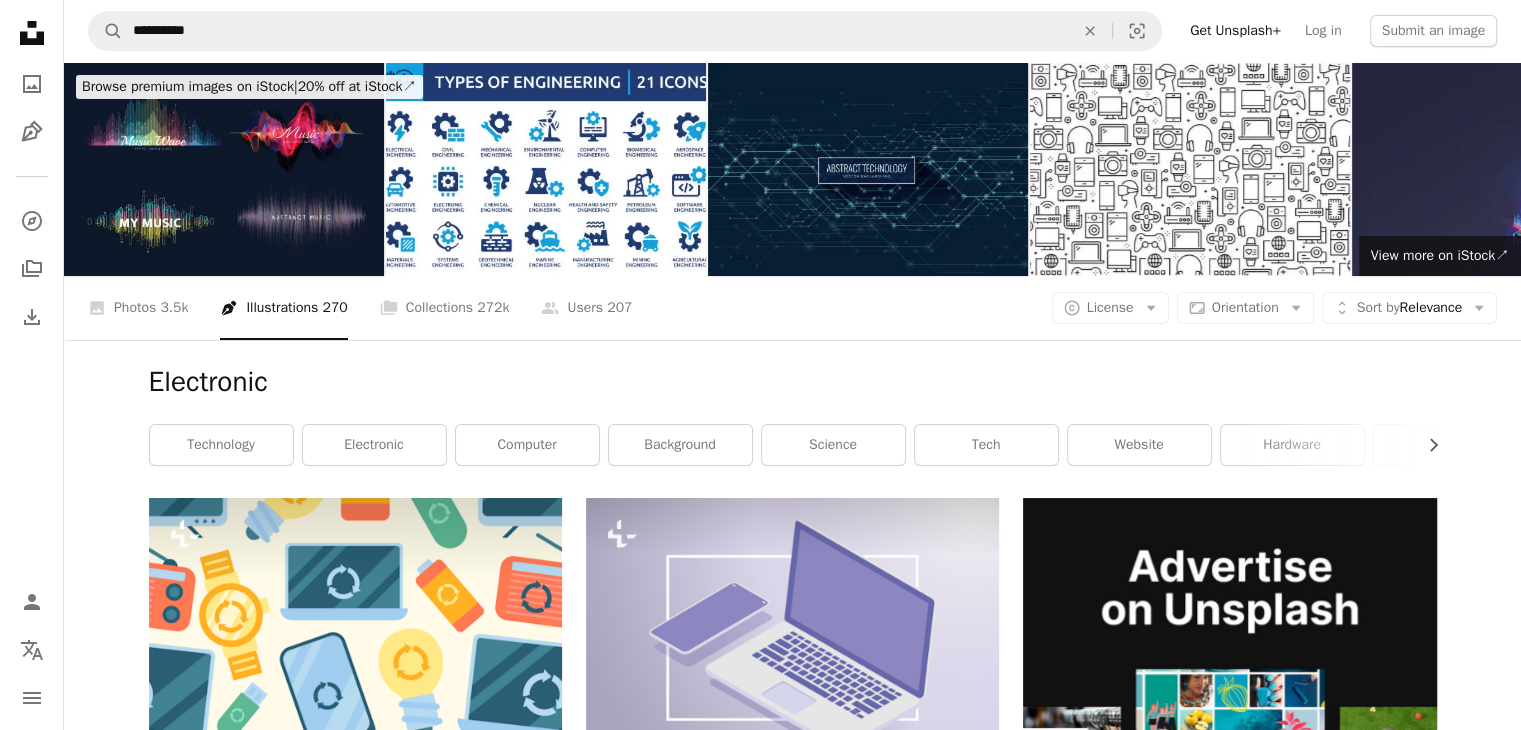 scroll, scrollTop: 0, scrollLeft: 0, axis: both 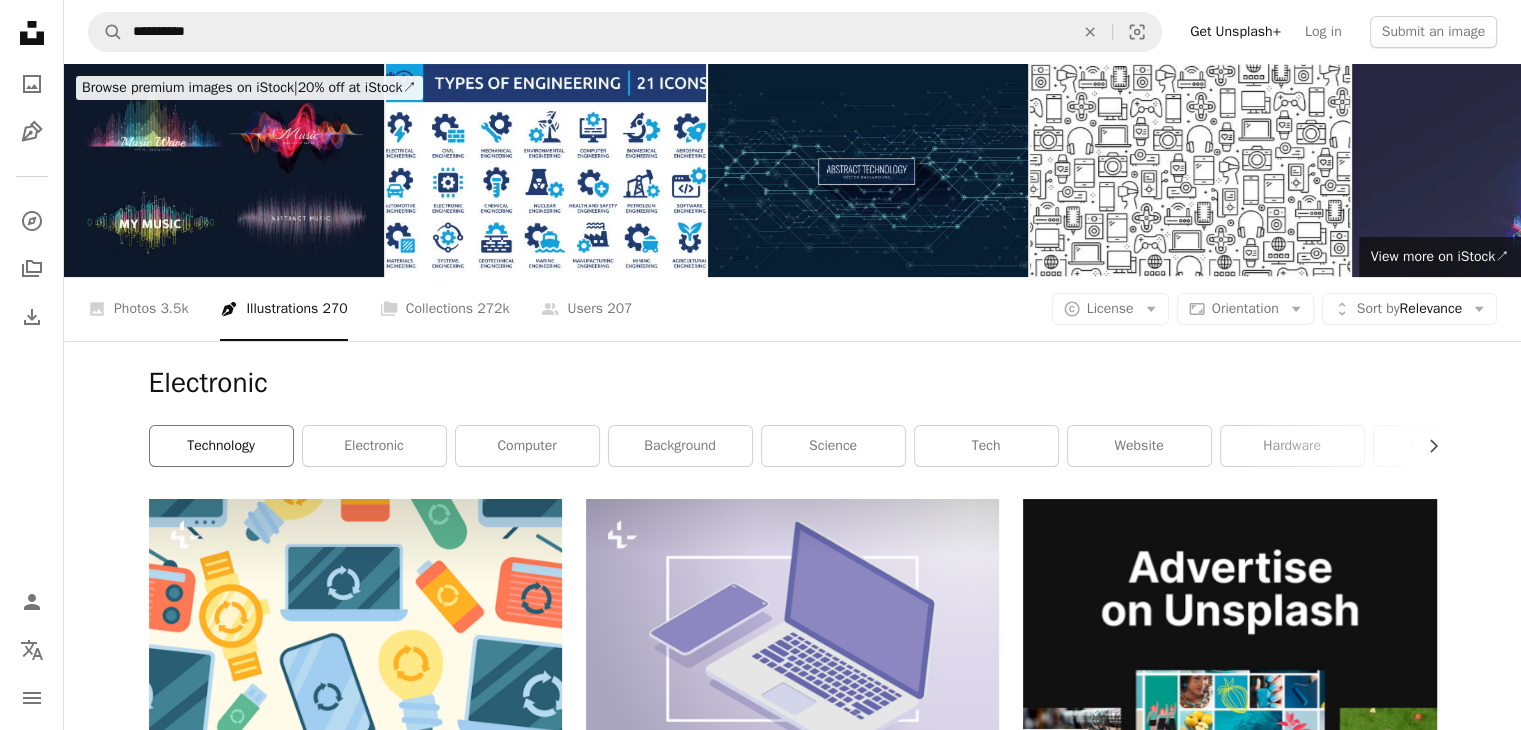 click on "technology" at bounding box center [221, 446] 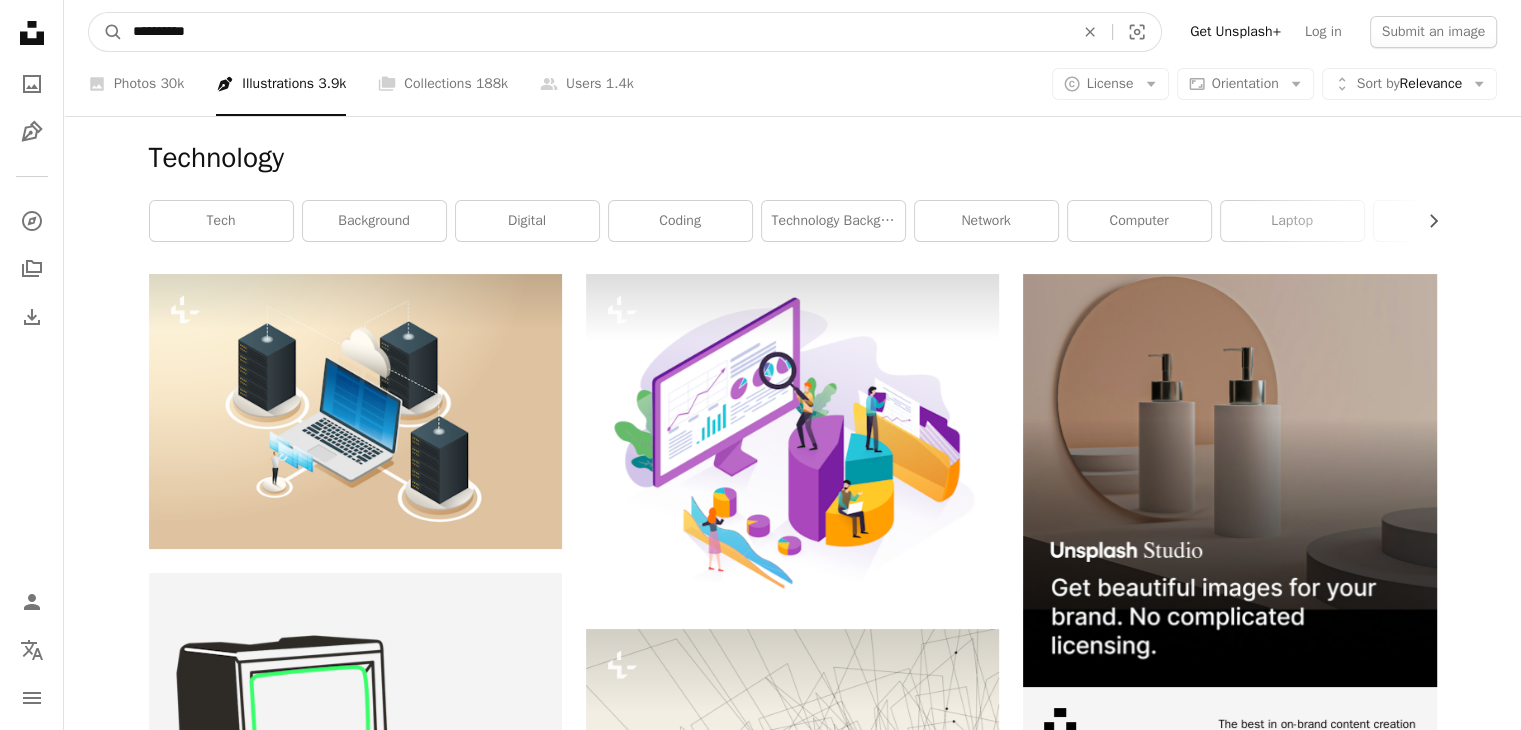 click on "**********" at bounding box center (595, 32) 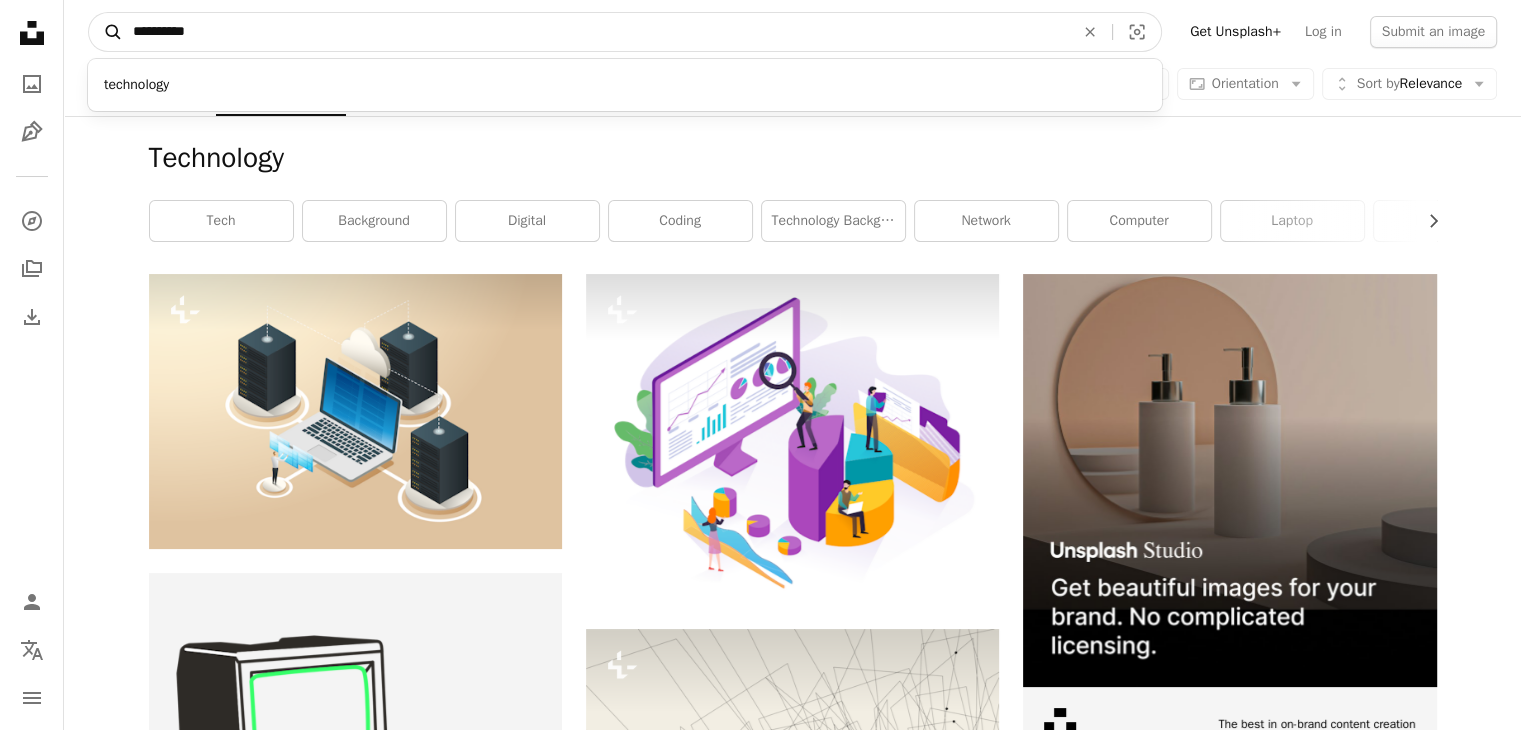 click on "A magnifying glass" 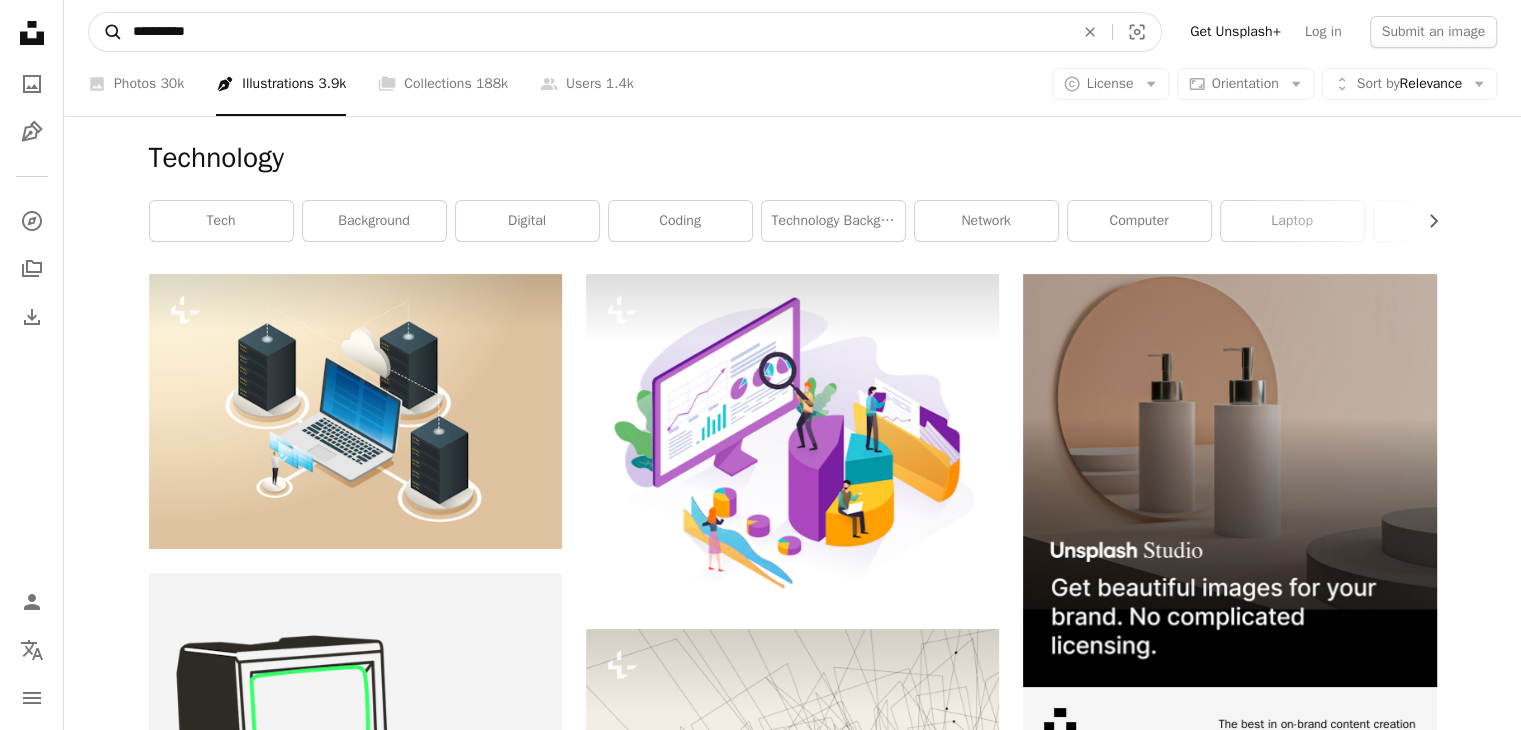 click 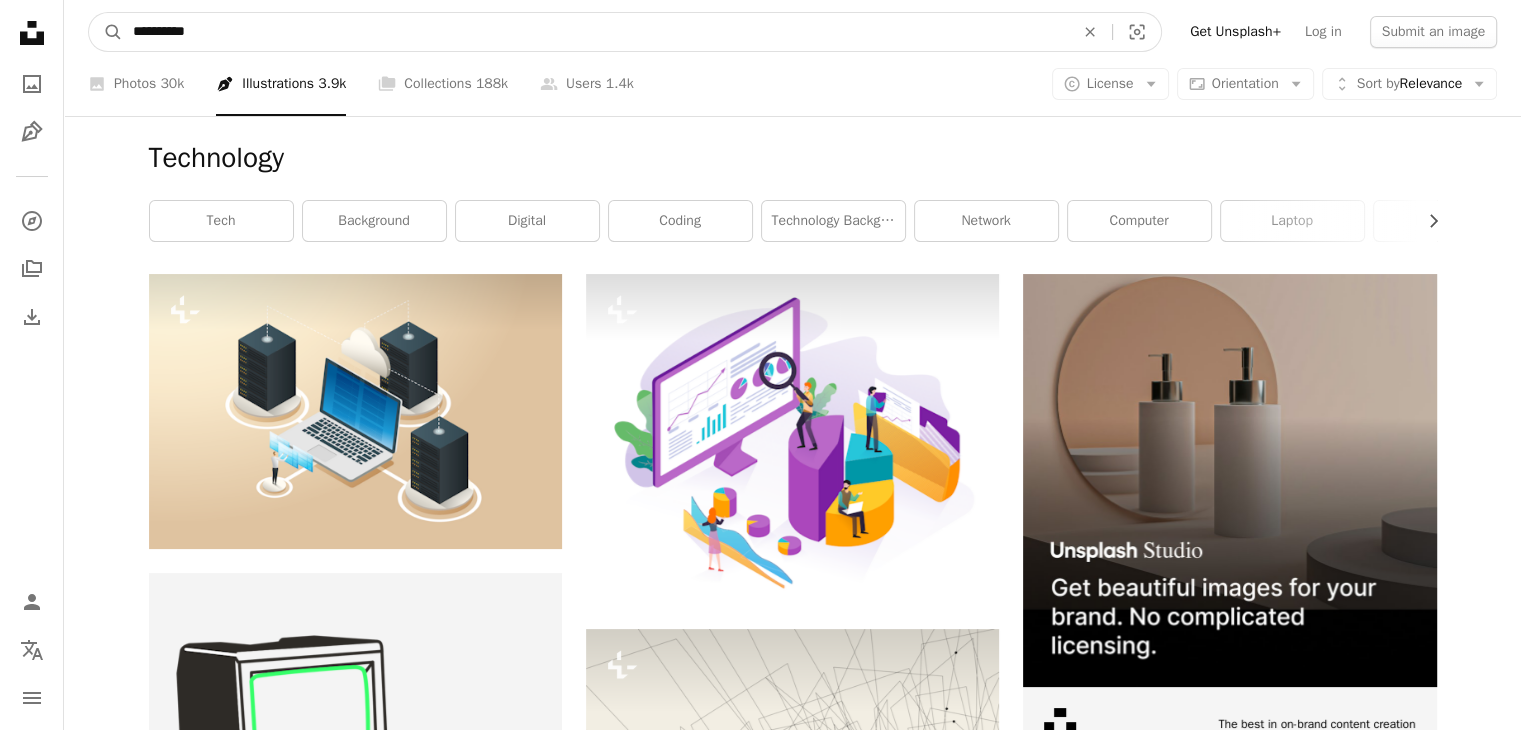 click on "**********" at bounding box center (595, 32) 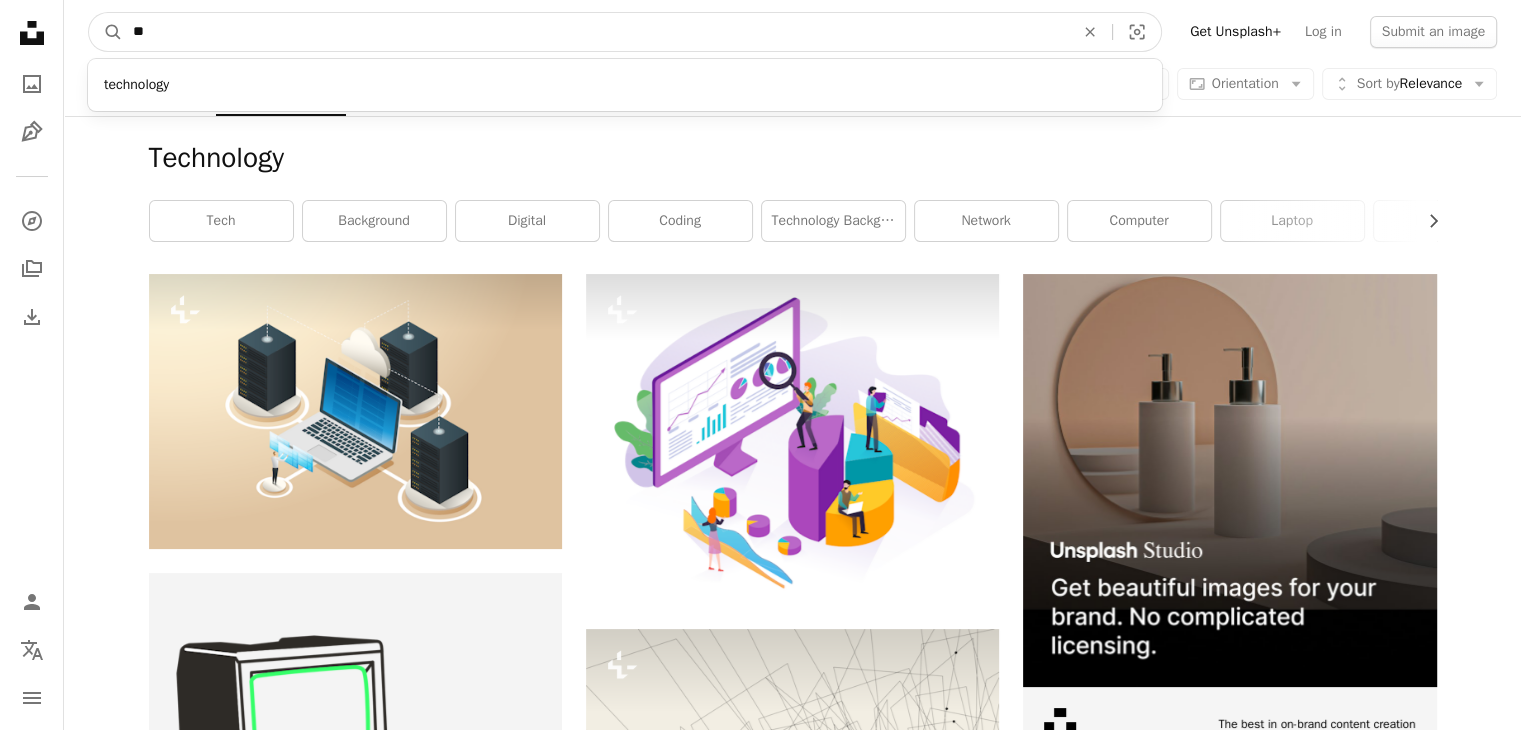 type on "*" 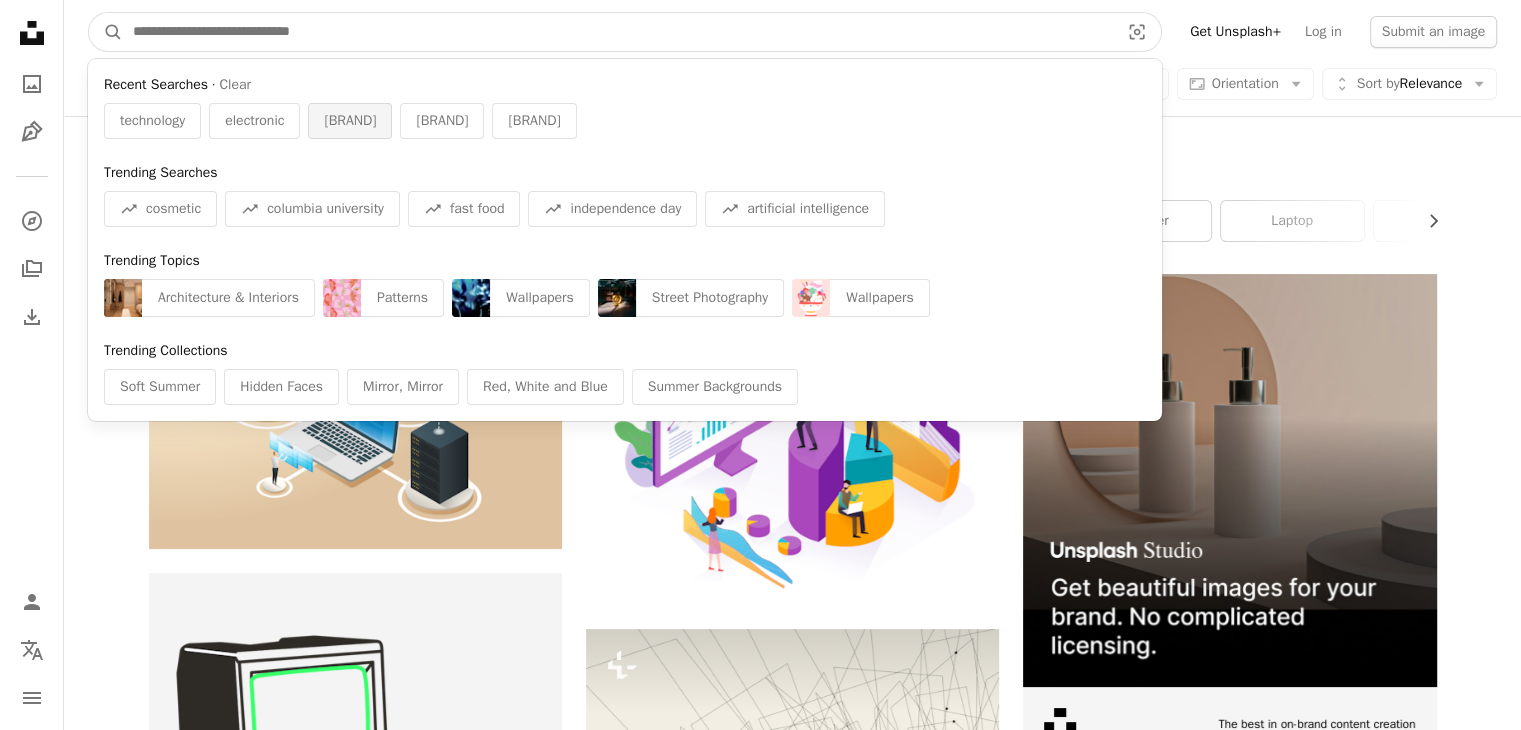 type 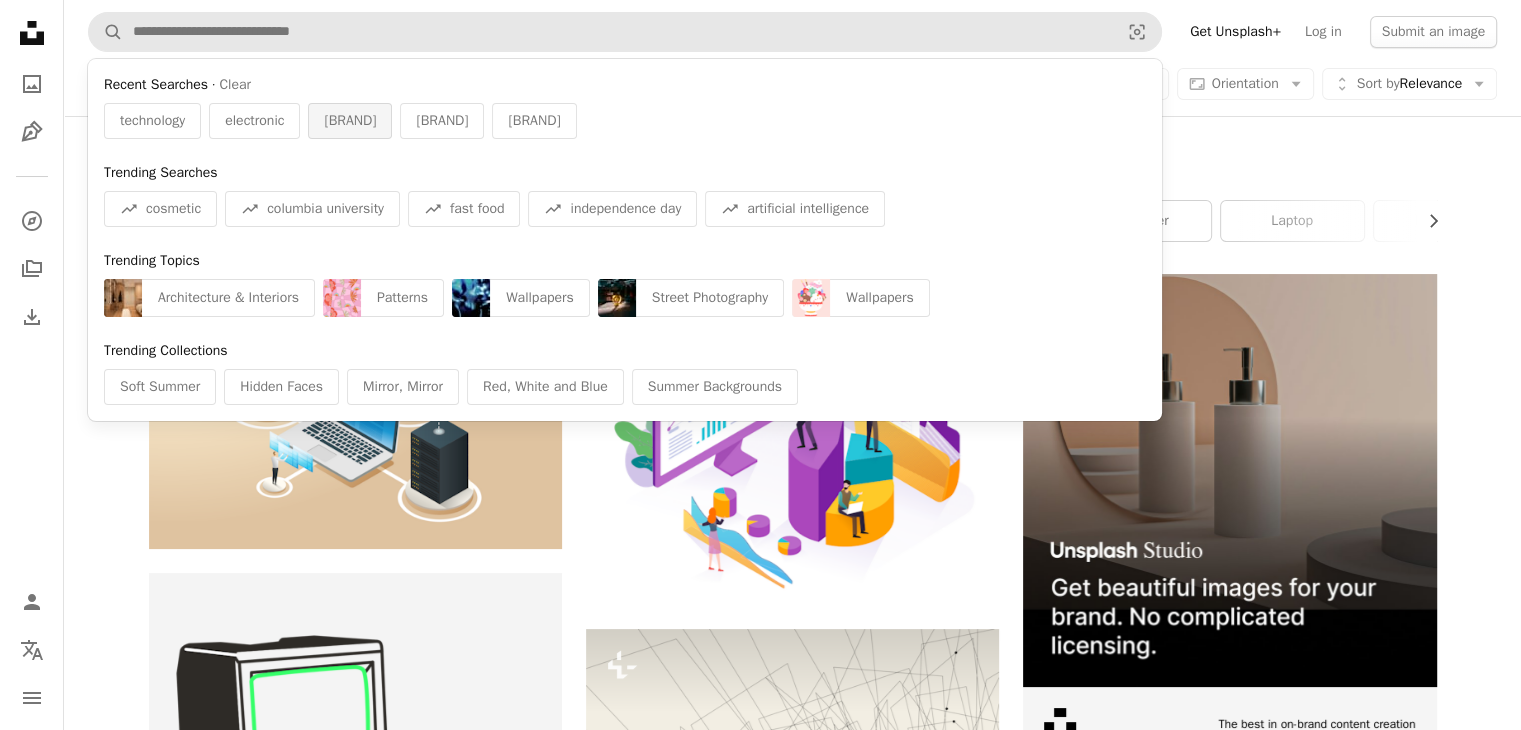 click on "[BRAND]" at bounding box center [350, 121] 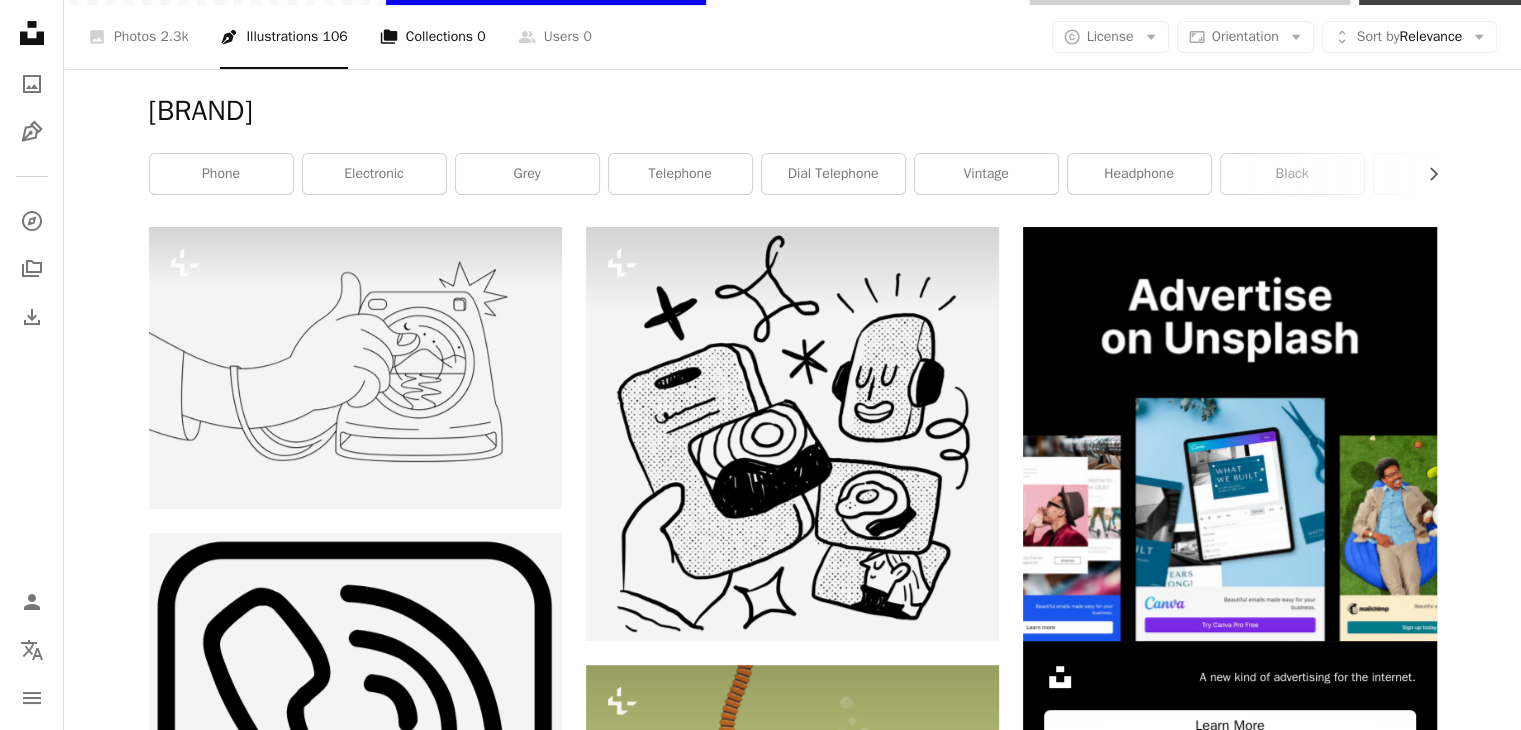 scroll, scrollTop: 0, scrollLeft: 0, axis: both 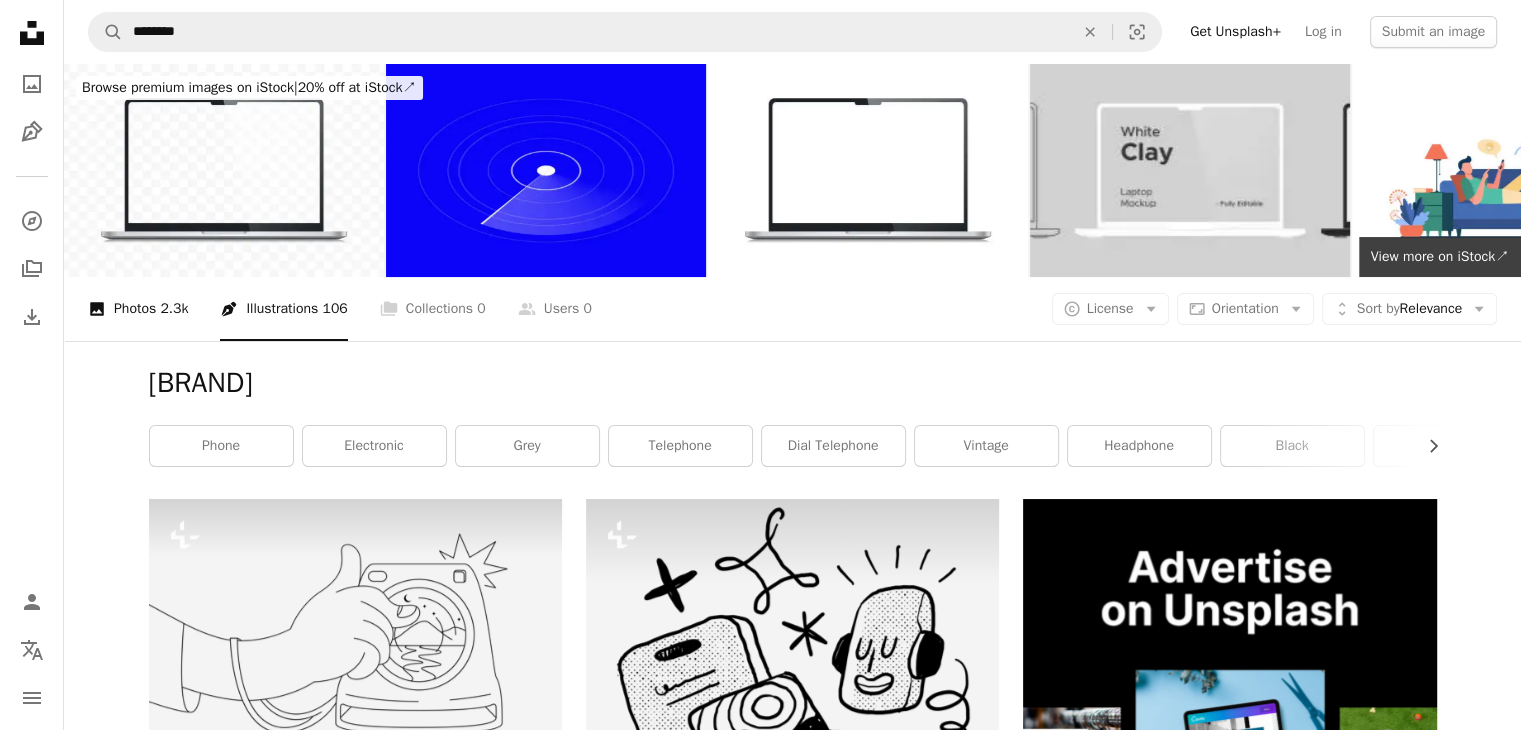 click on "A photo Photos   2.3k" at bounding box center (138, 309) 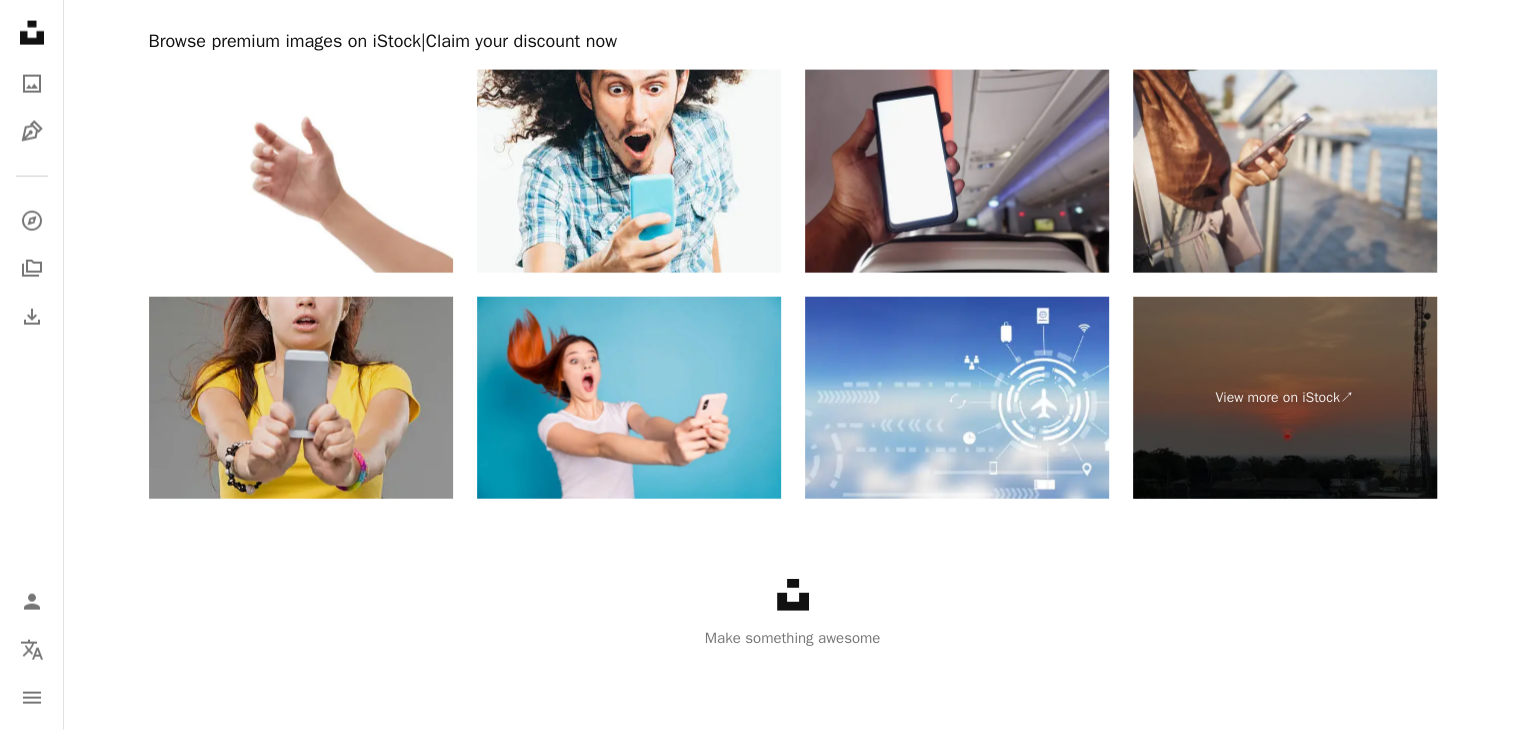 scroll, scrollTop: 3979, scrollLeft: 0, axis: vertical 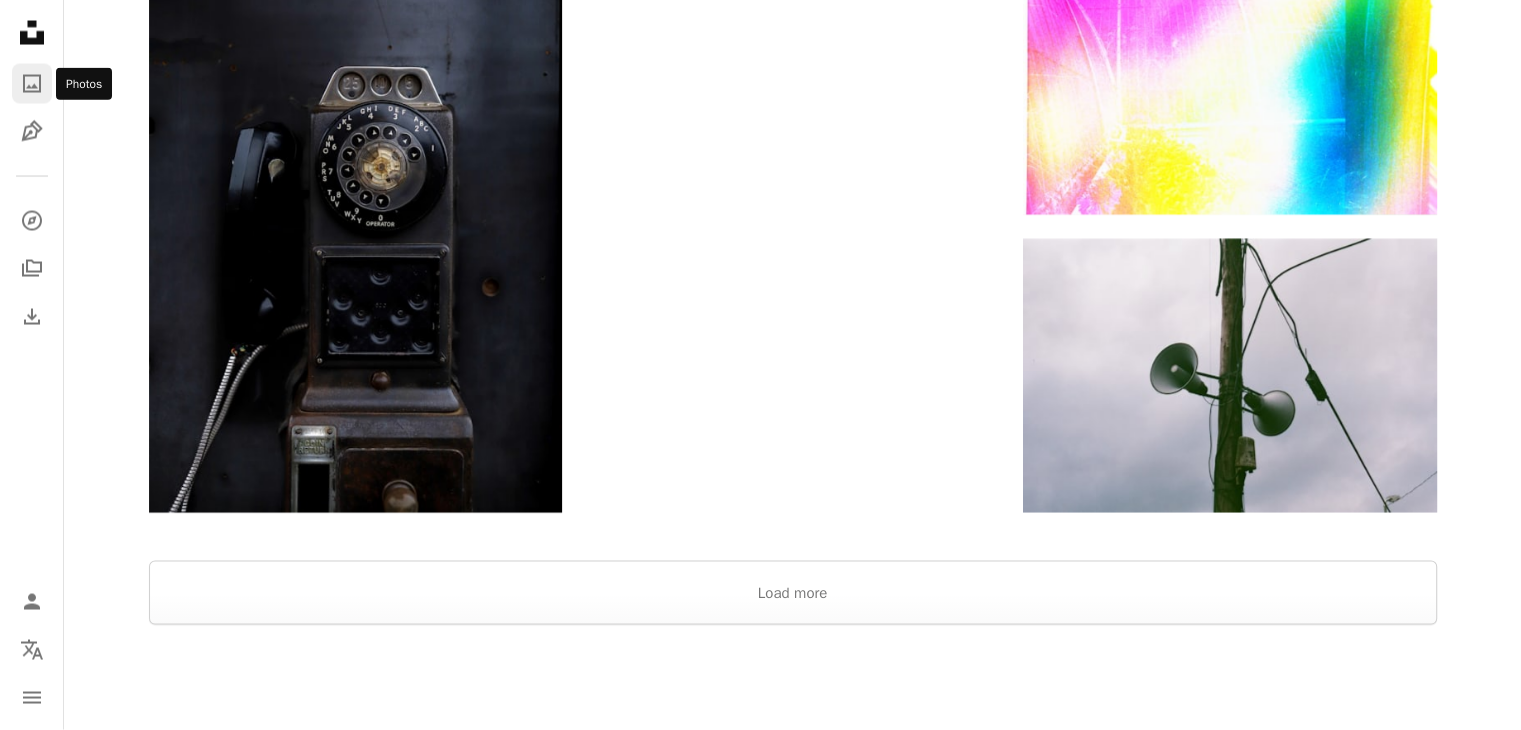 click 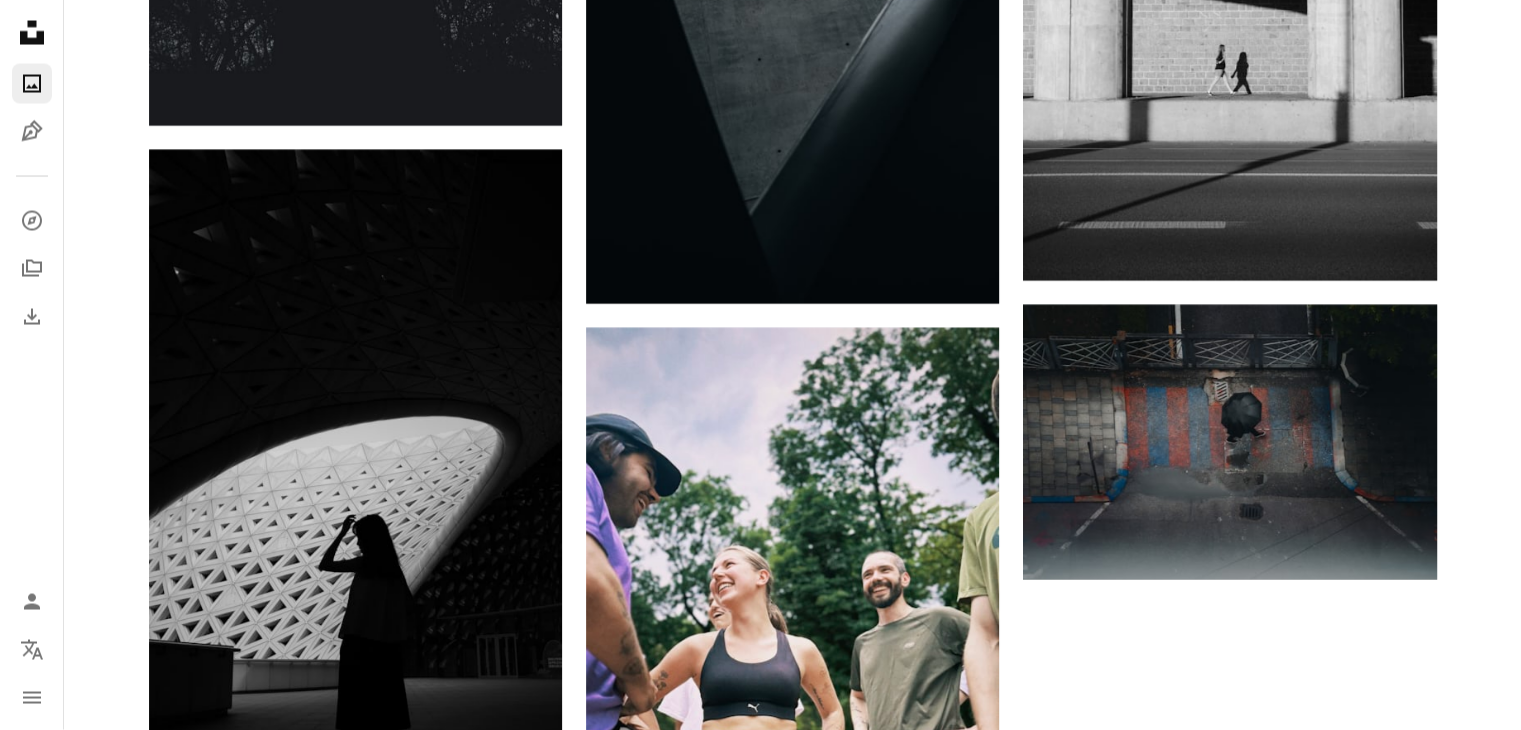 scroll, scrollTop: 0, scrollLeft: 0, axis: both 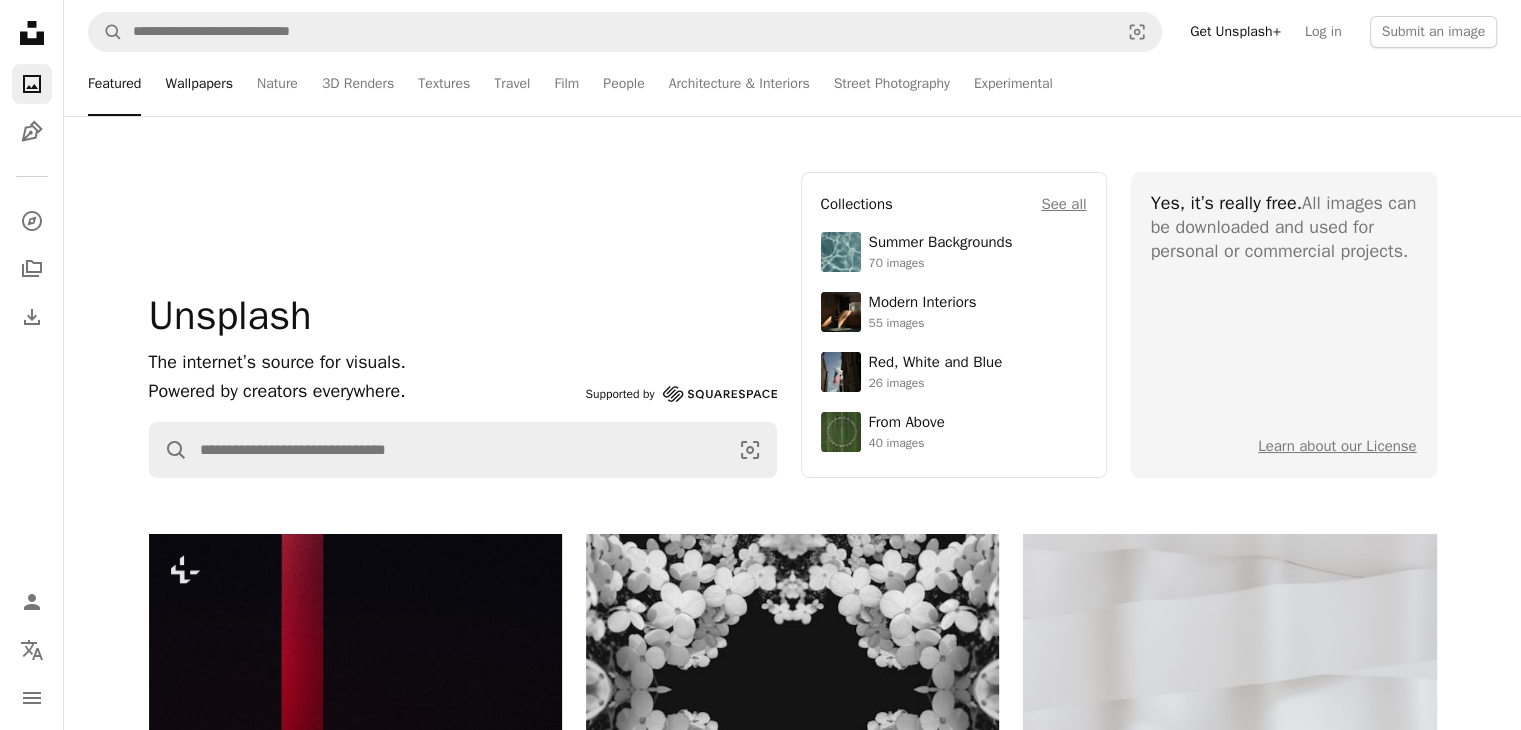 click on "Wallpapers" at bounding box center (199, 84) 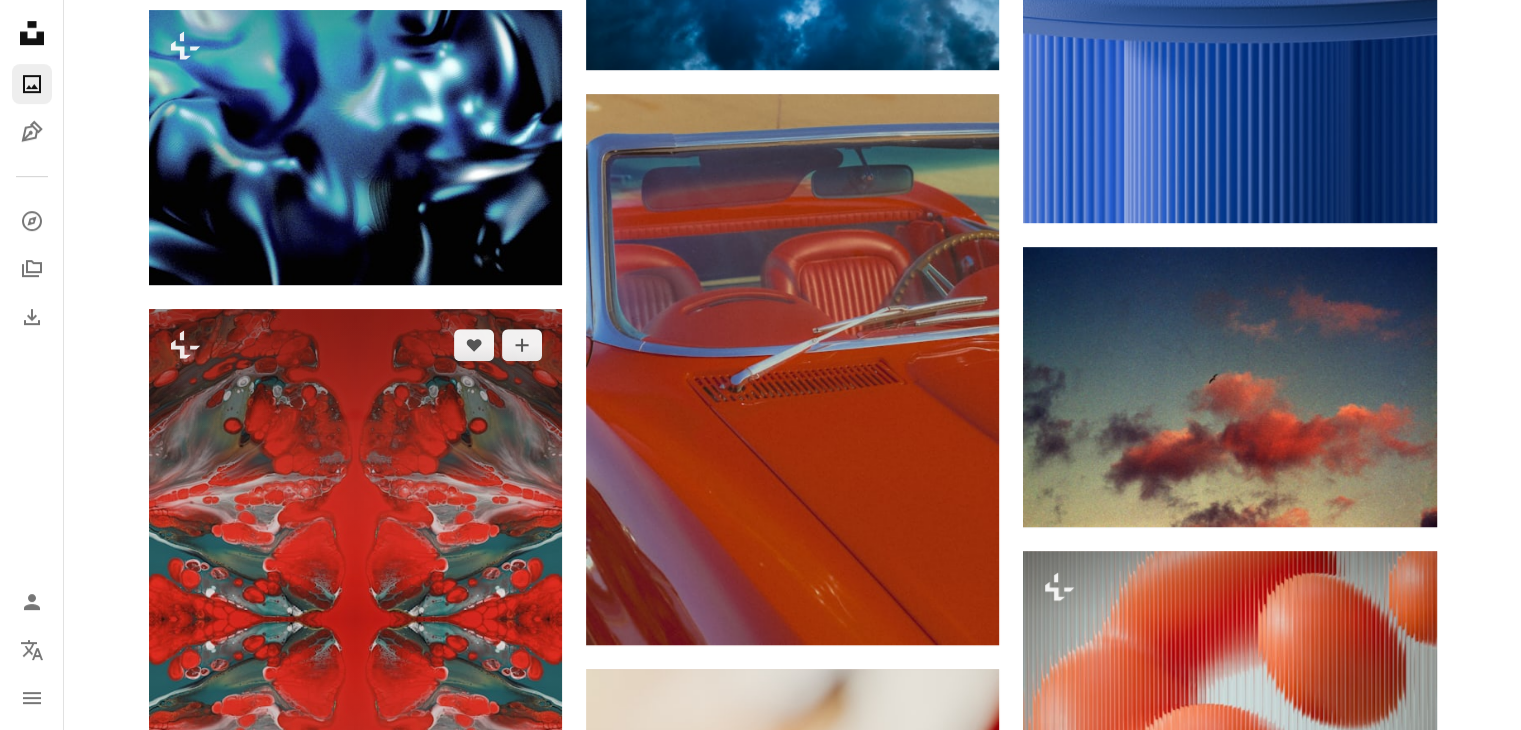 scroll, scrollTop: 1400, scrollLeft: 0, axis: vertical 